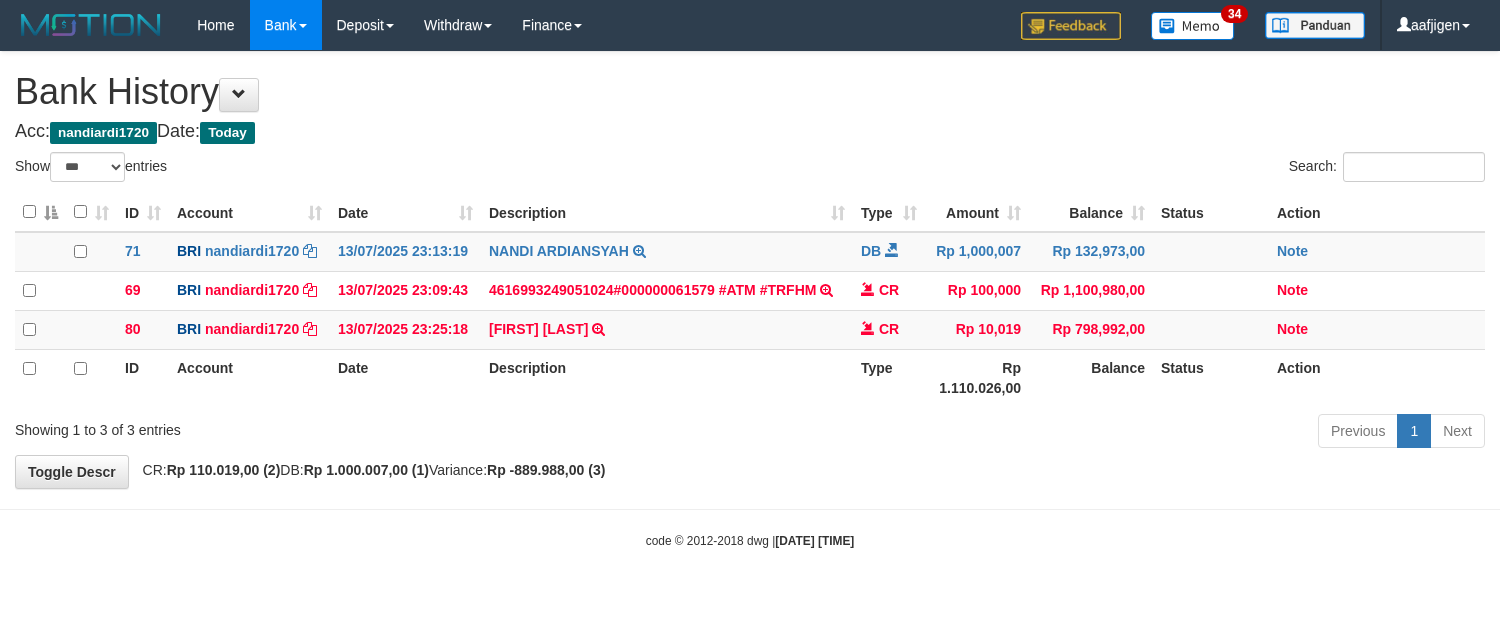 select on "***" 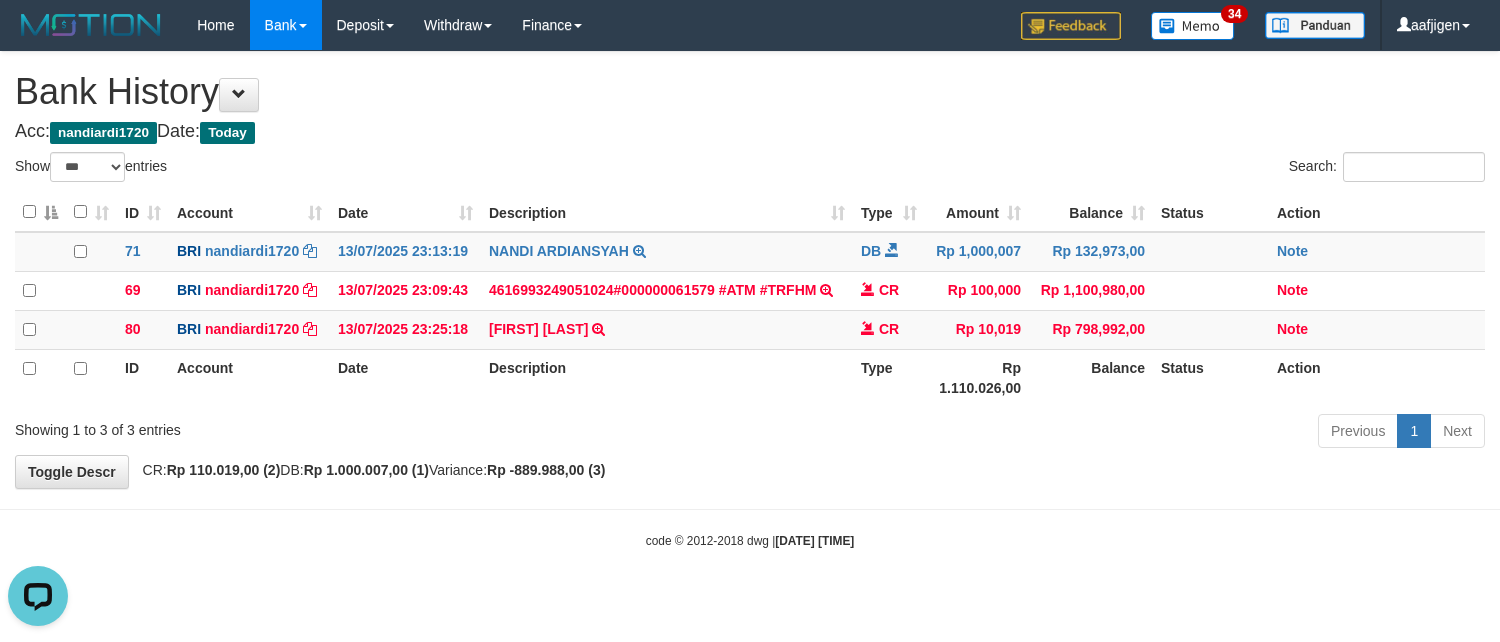 scroll, scrollTop: 0, scrollLeft: 0, axis: both 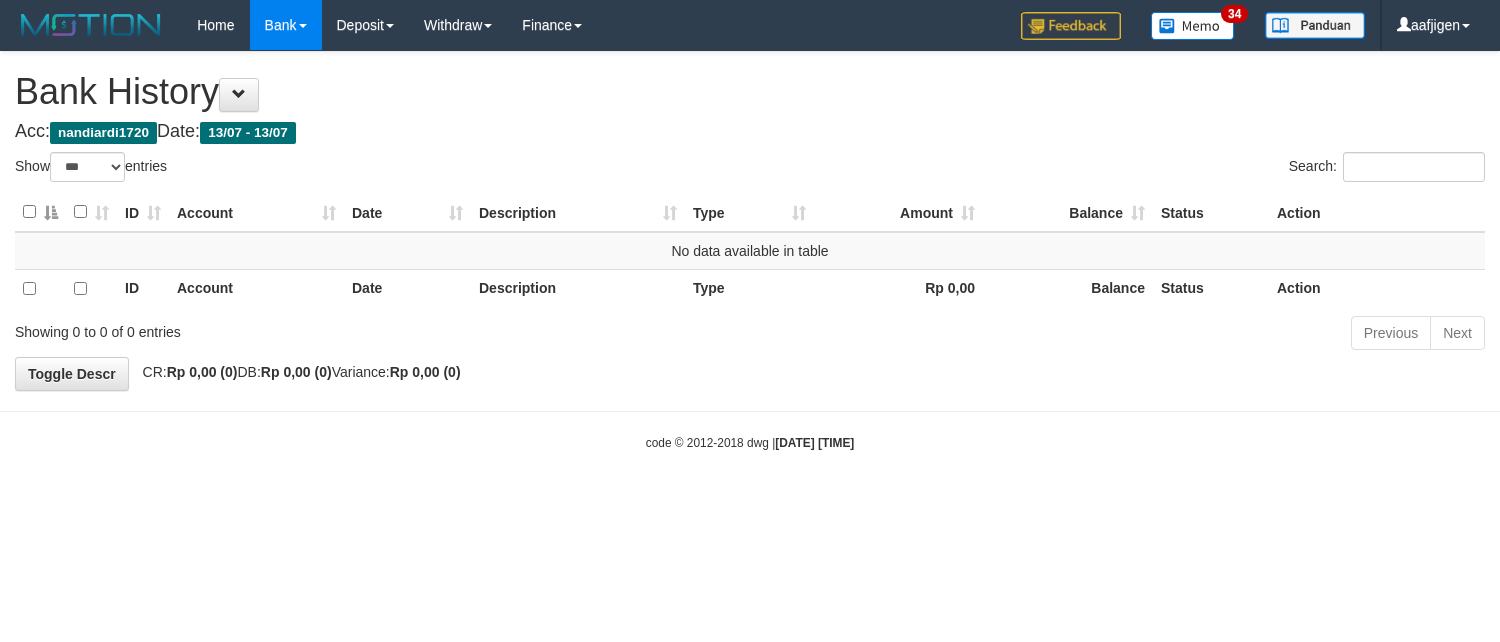 select on "***" 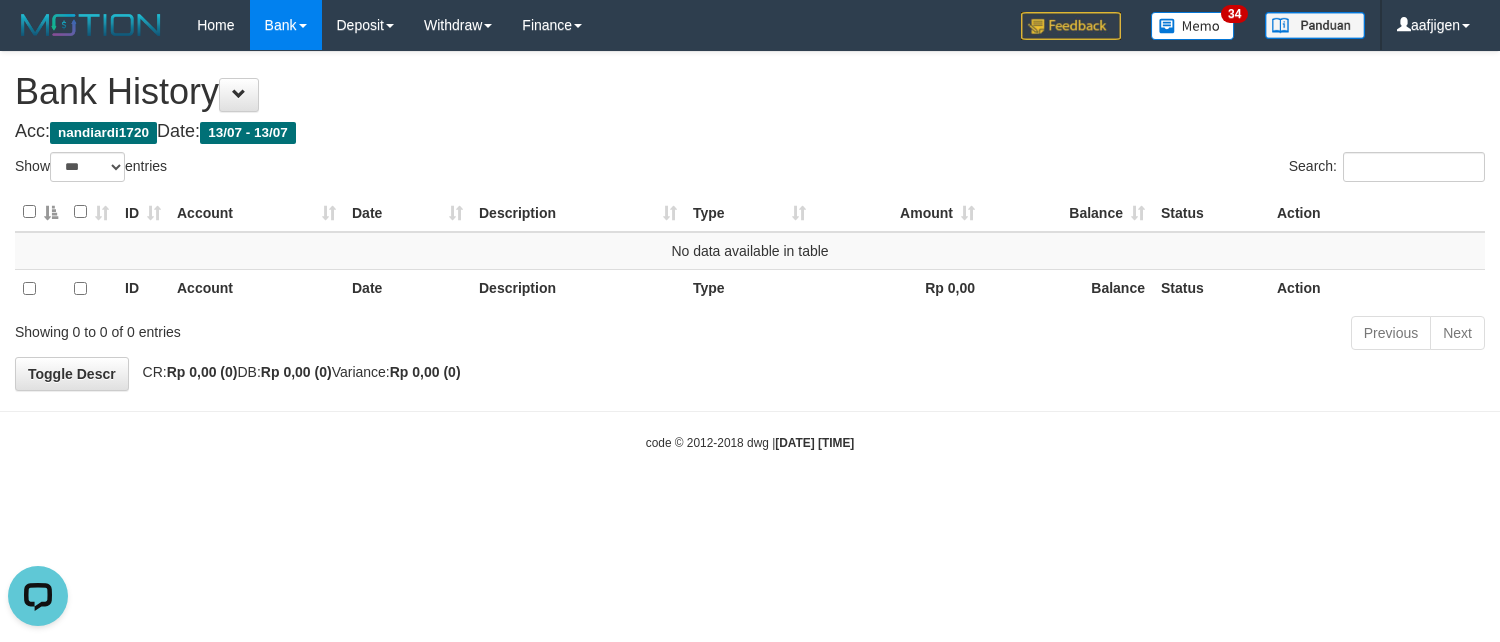scroll, scrollTop: 0, scrollLeft: 0, axis: both 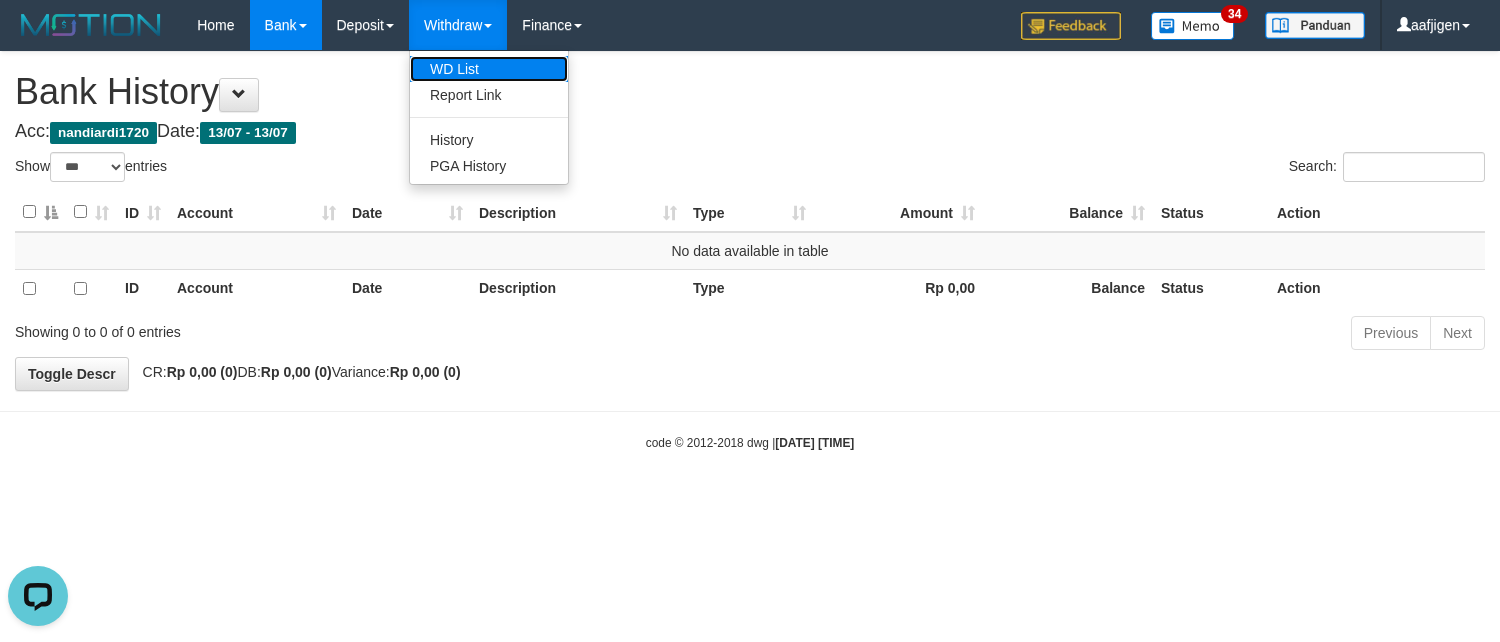 click on "WD List" at bounding box center (489, 69) 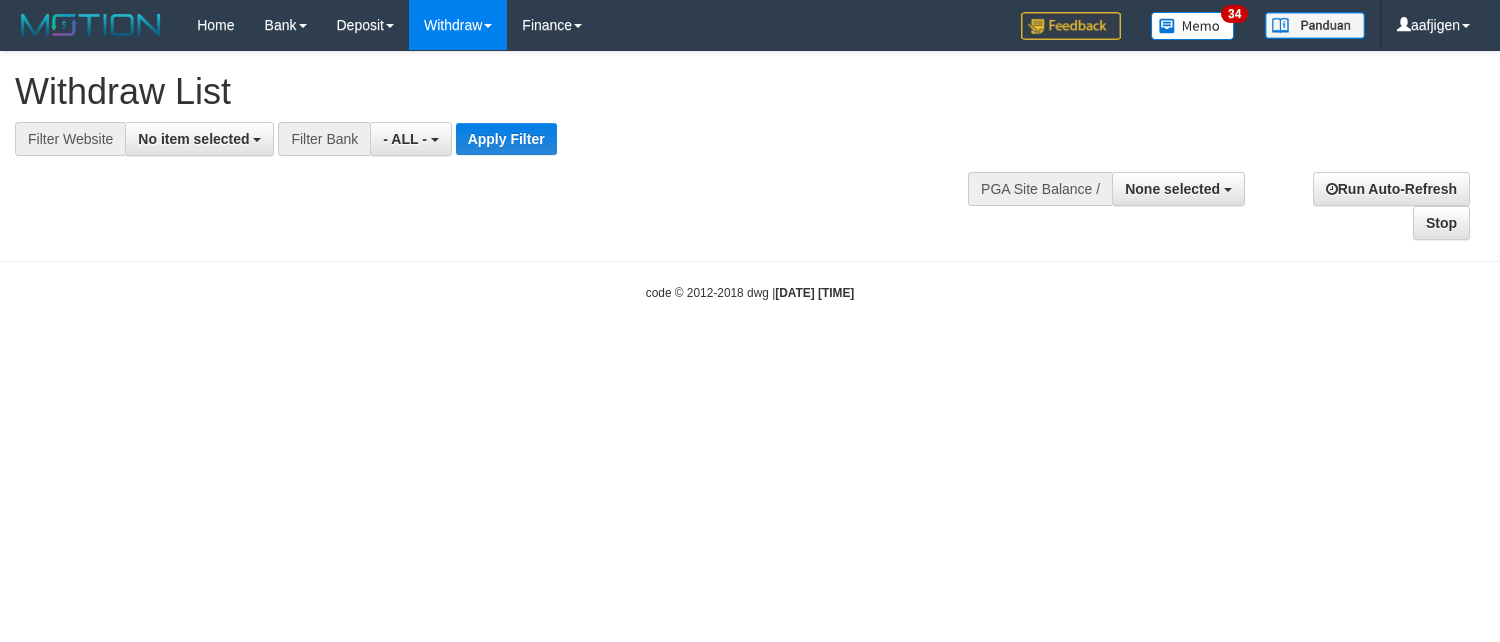 select 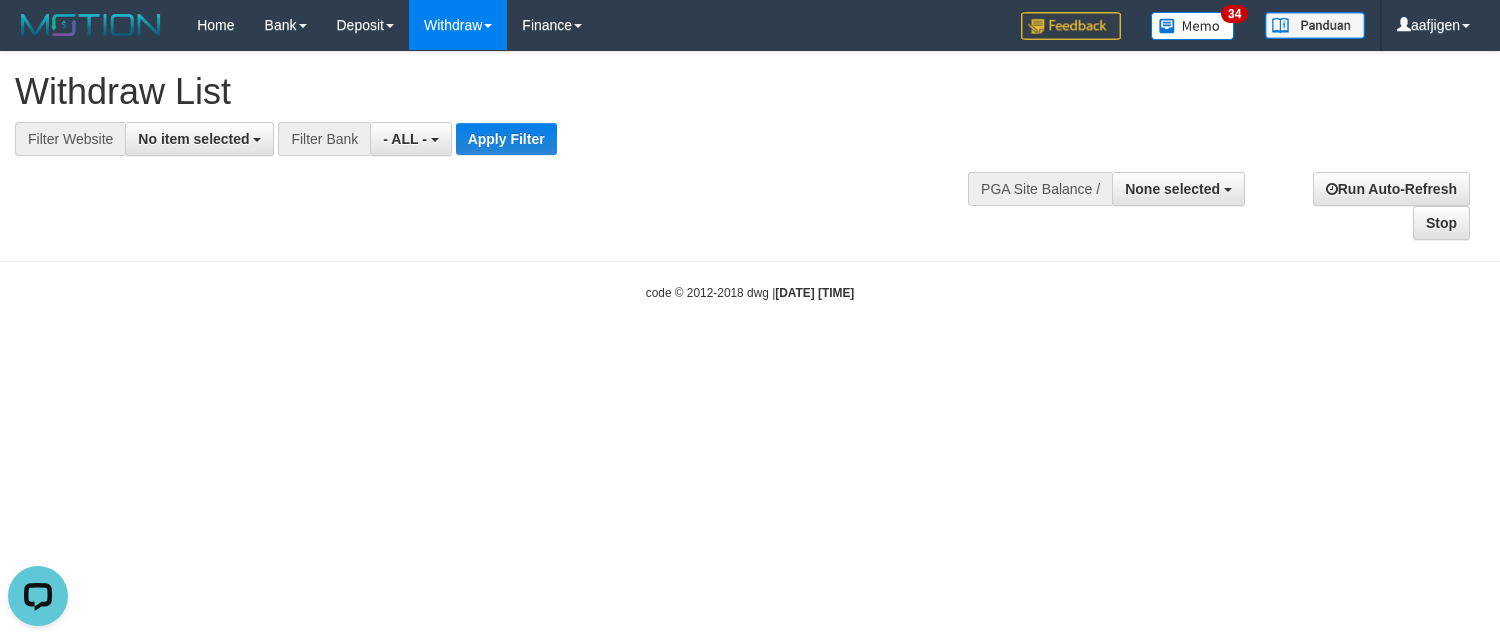 scroll, scrollTop: 0, scrollLeft: 0, axis: both 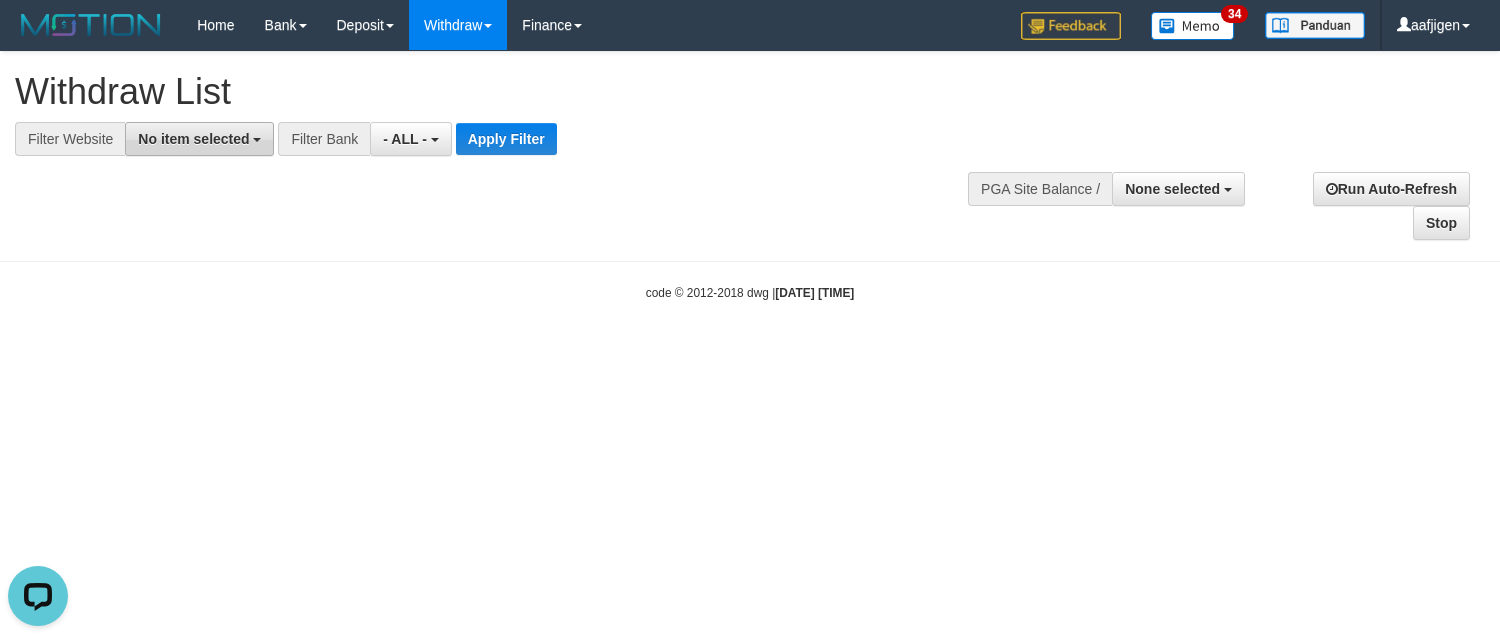 click on "No item selected" at bounding box center (193, 139) 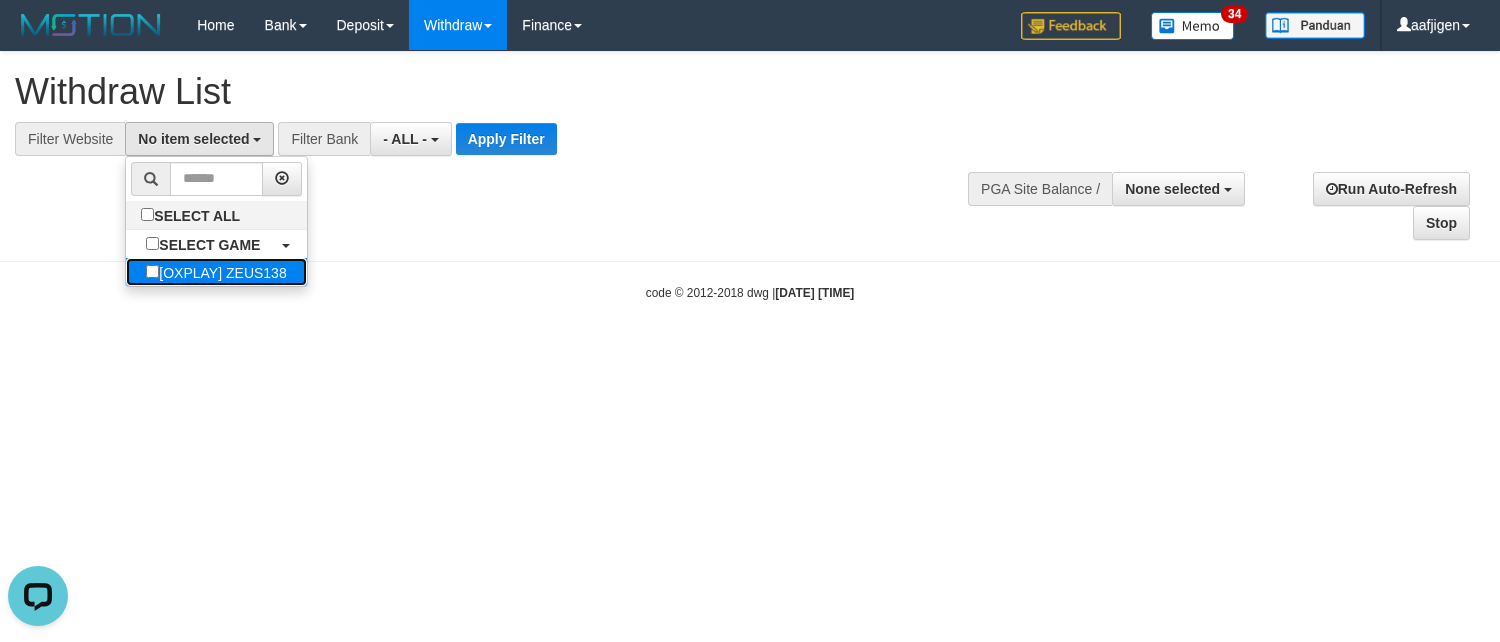 click on "[OXPLAY] ZEUS138" at bounding box center (216, 272) 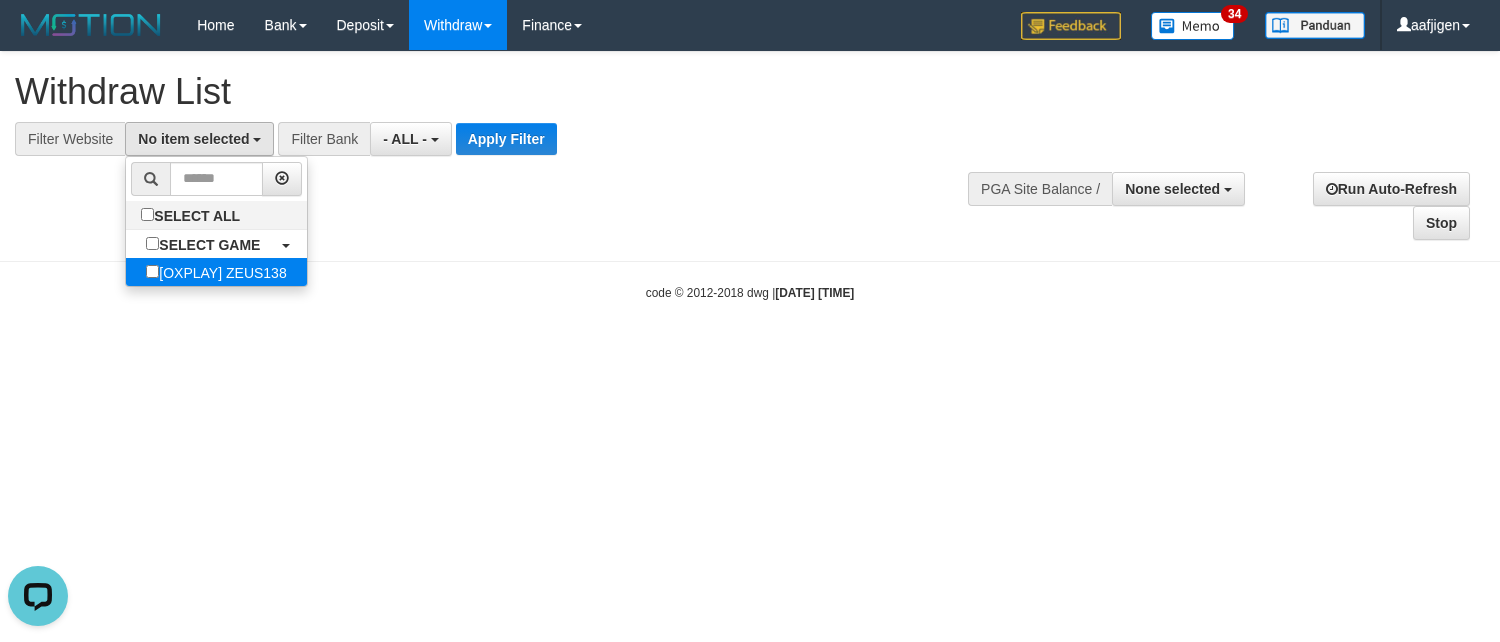 select on "***" 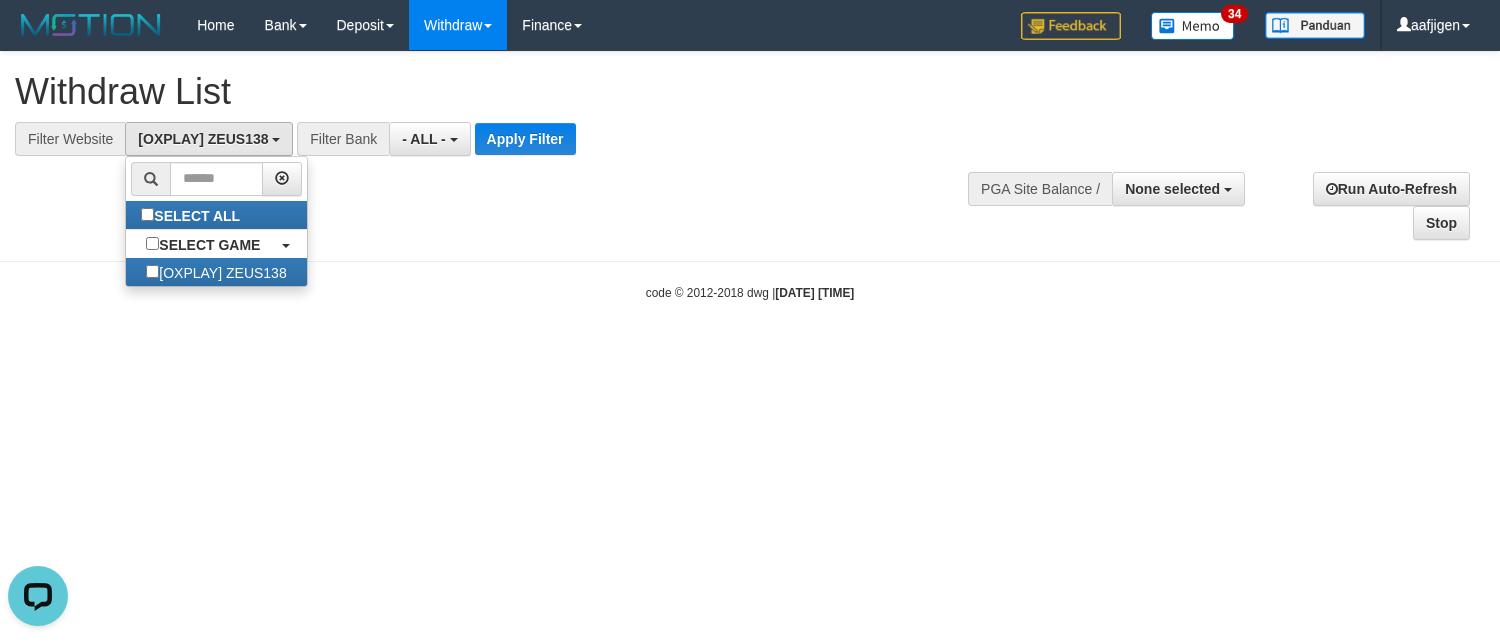 scroll, scrollTop: 17, scrollLeft: 0, axis: vertical 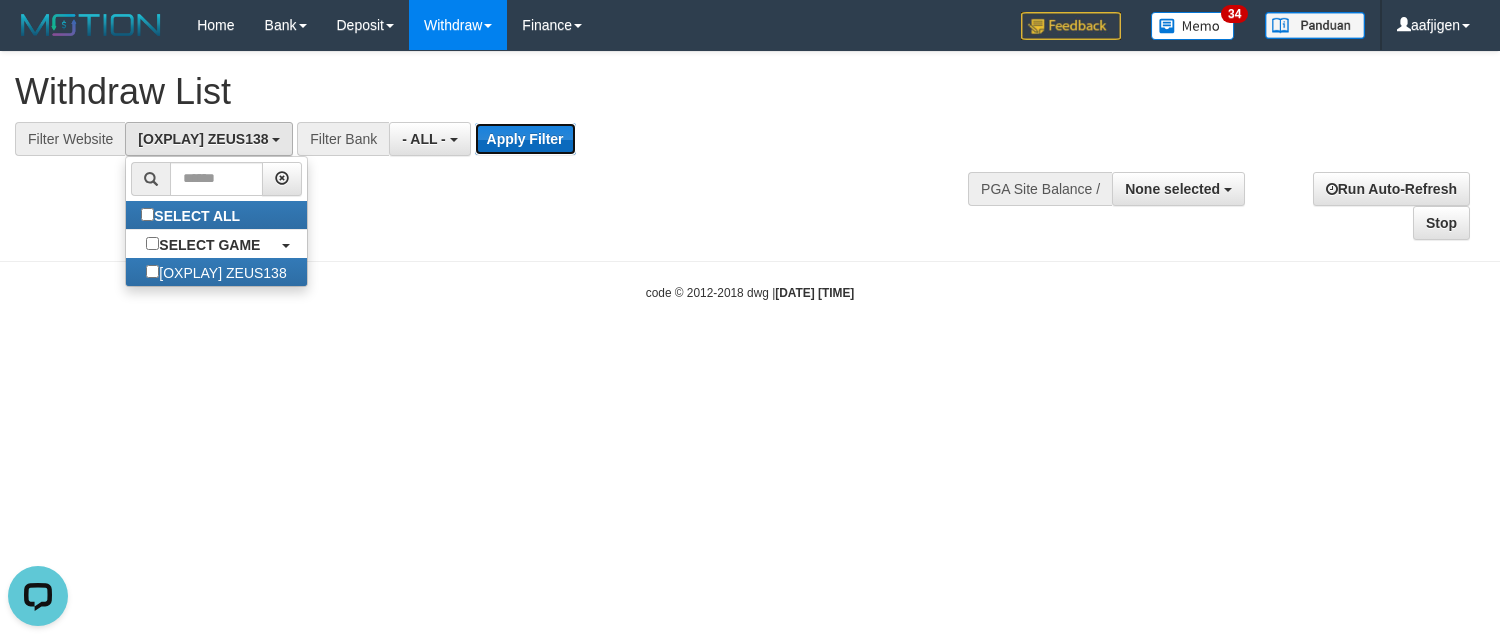 click on "Apply Filter" at bounding box center (525, 139) 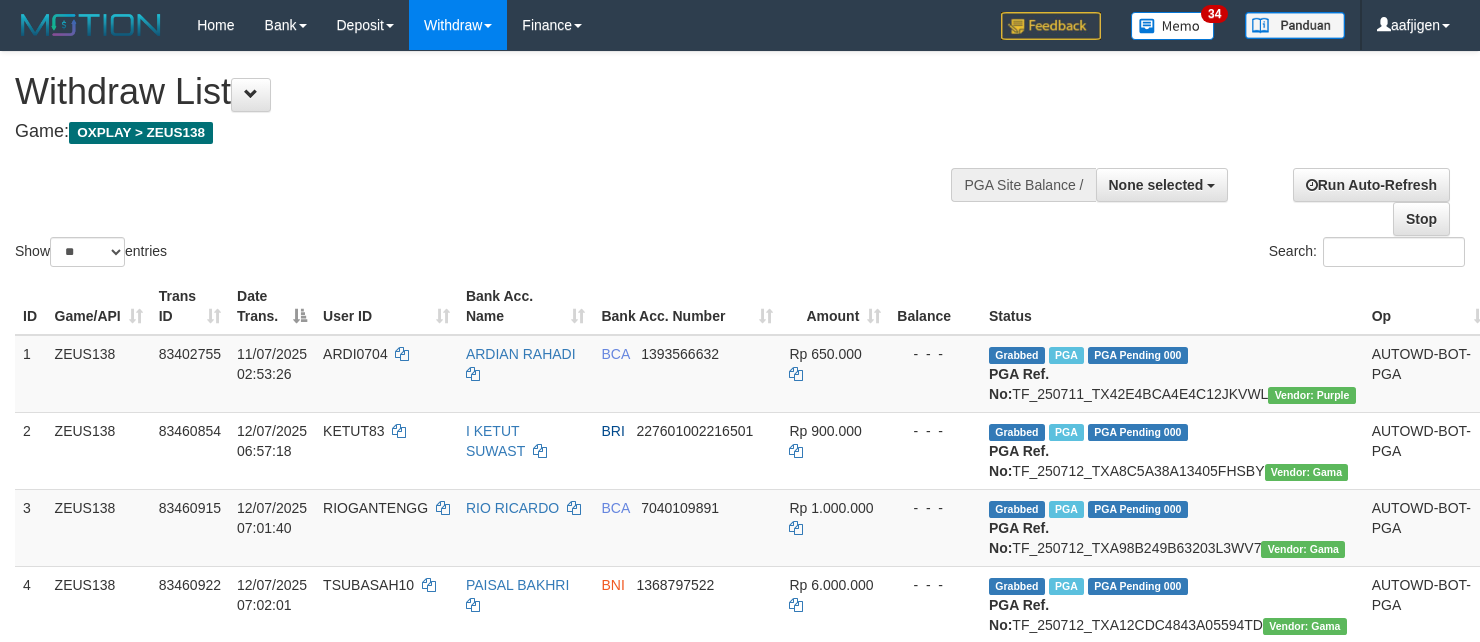 select 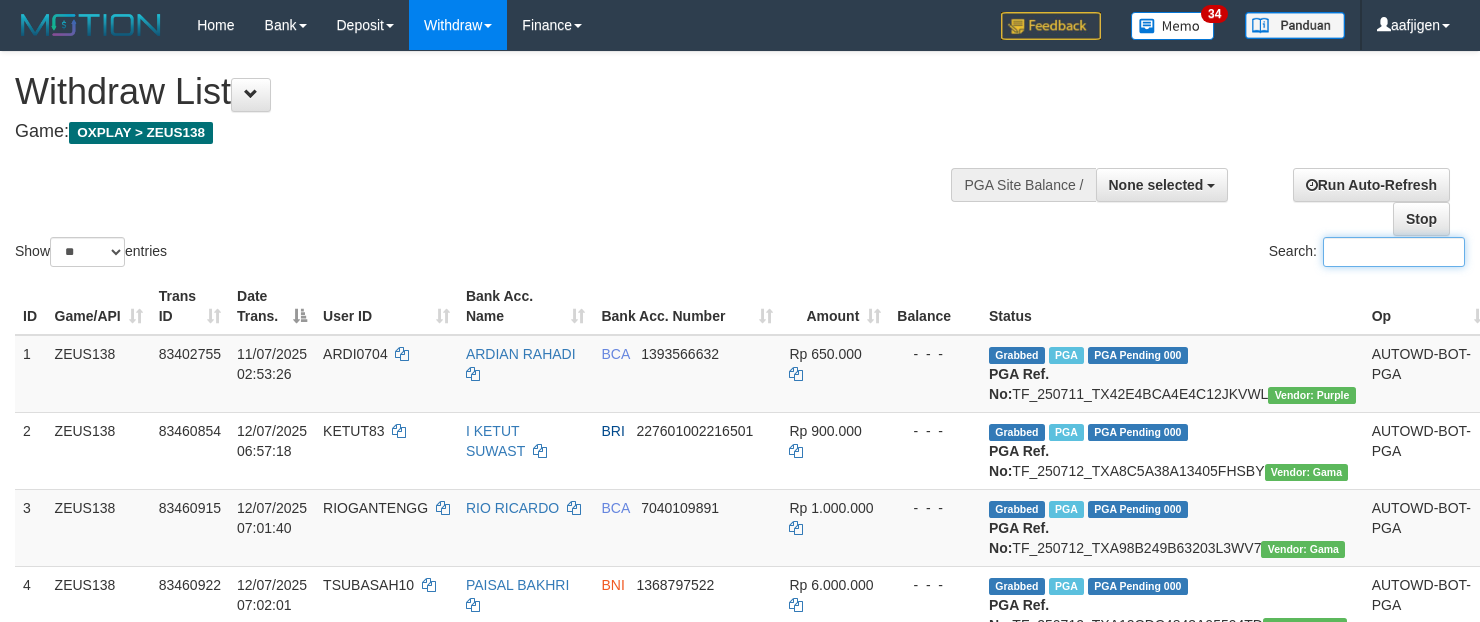 click on "Search:" at bounding box center (1394, 252) 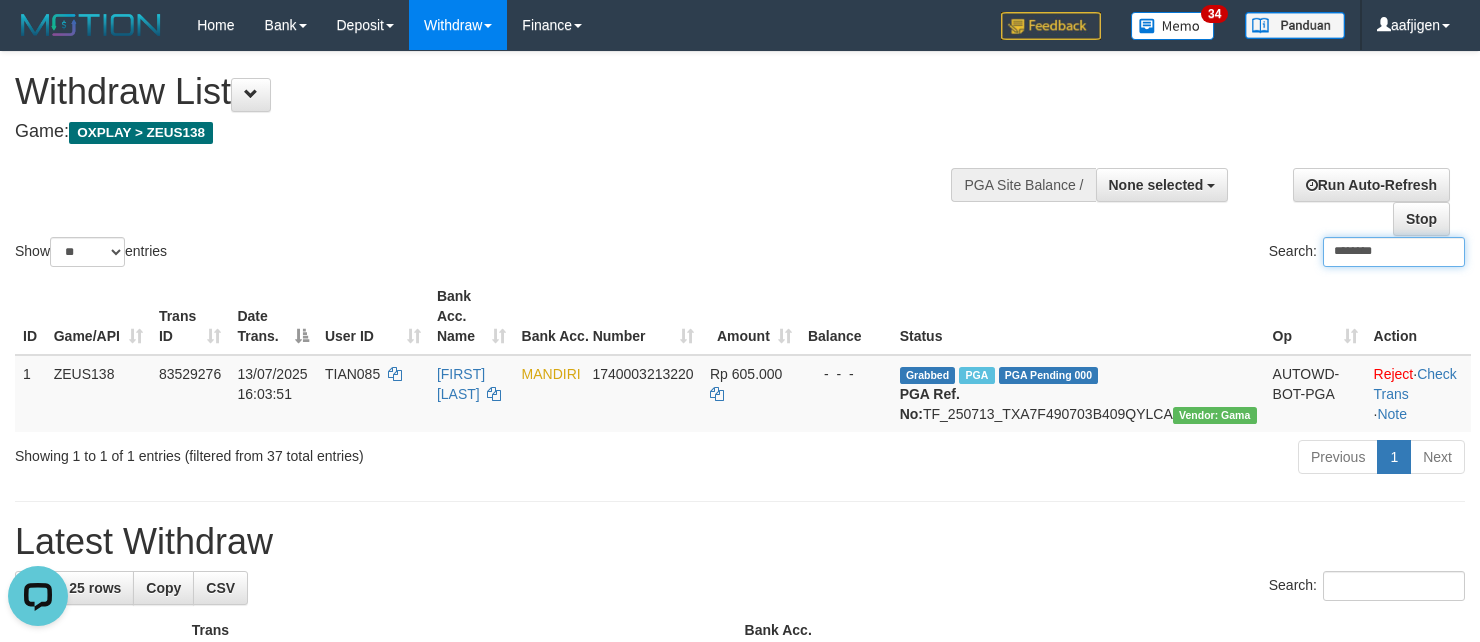 scroll, scrollTop: 0, scrollLeft: 0, axis: both 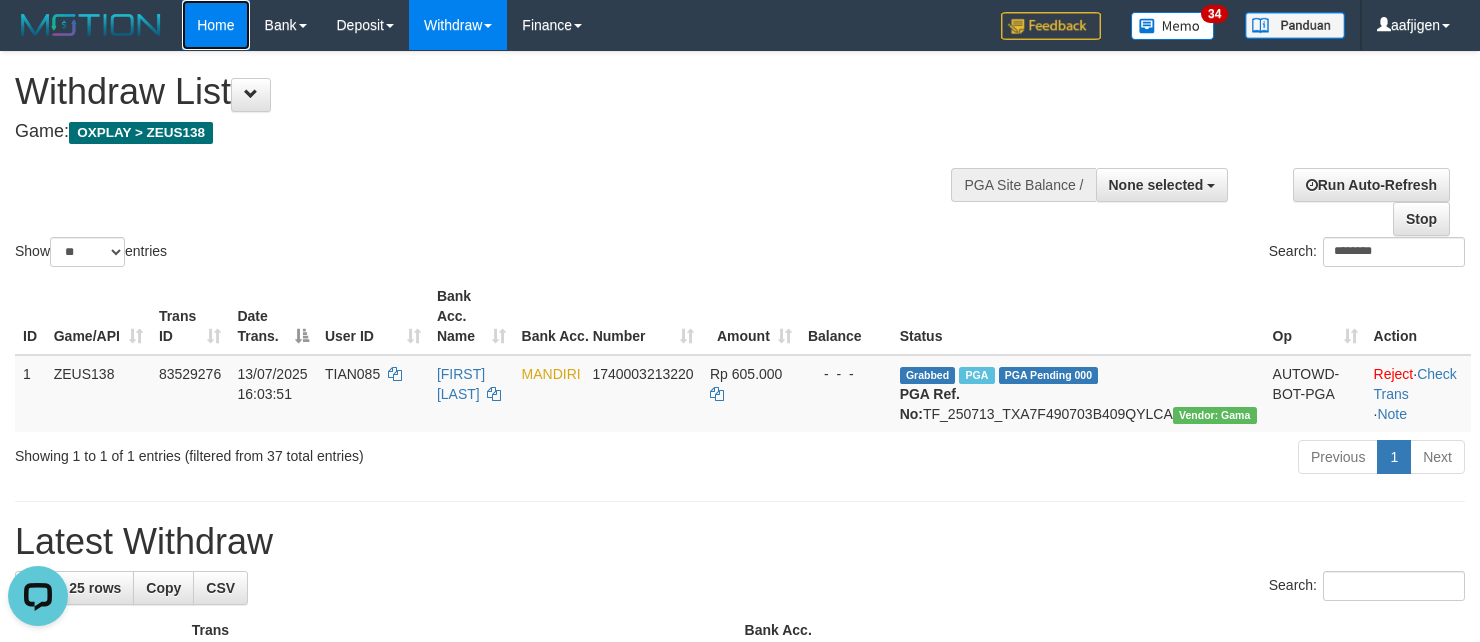 drag, startPoint x: 229, startPoint y: 20, endPoint x: 246, endPoint y: 50, distance: 34.48188 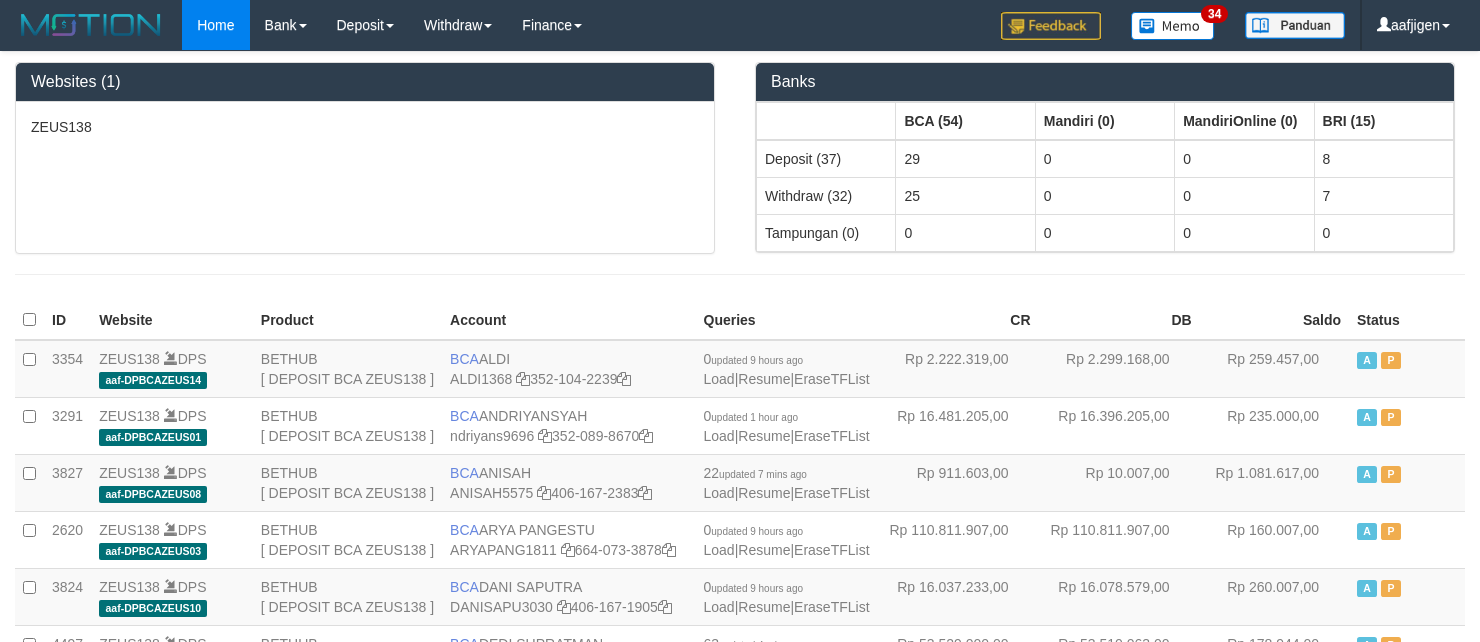 scroll, scrollTop: 0, scrollLeft: 0, axis: both 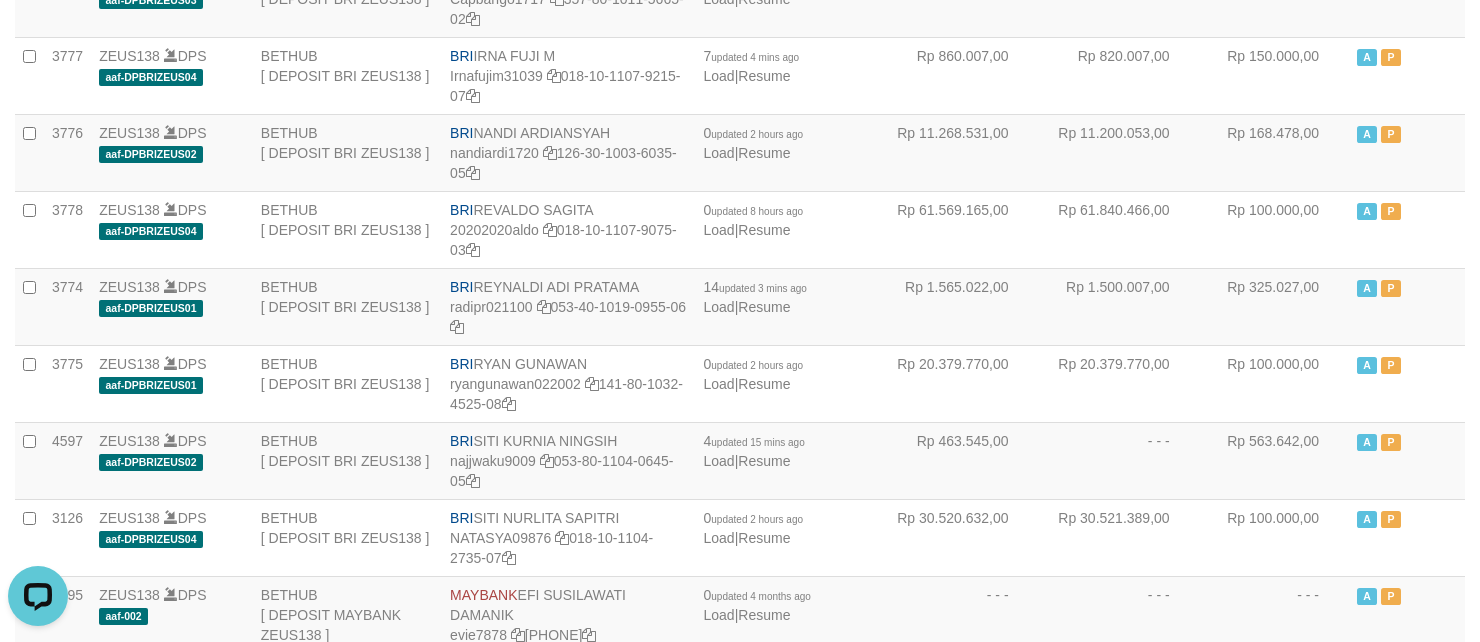 click on "lual1584693" at bounding box center [488, -229] 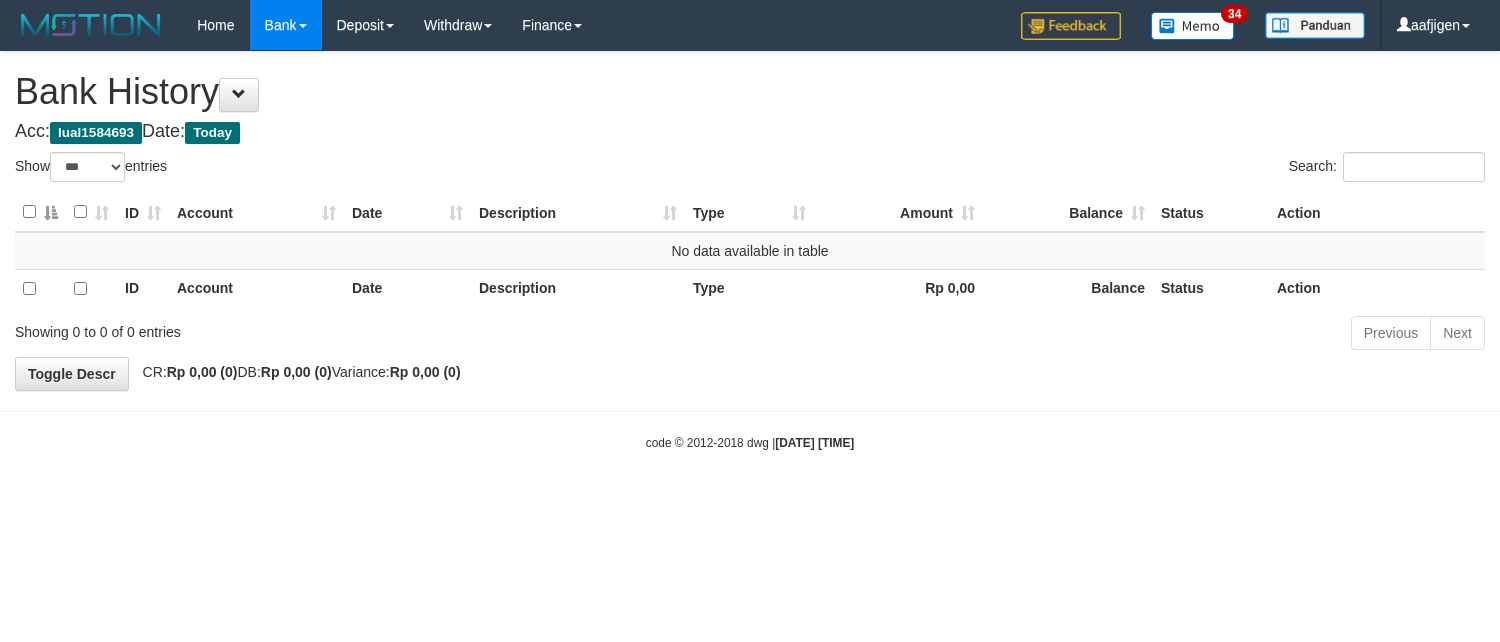select on "***" 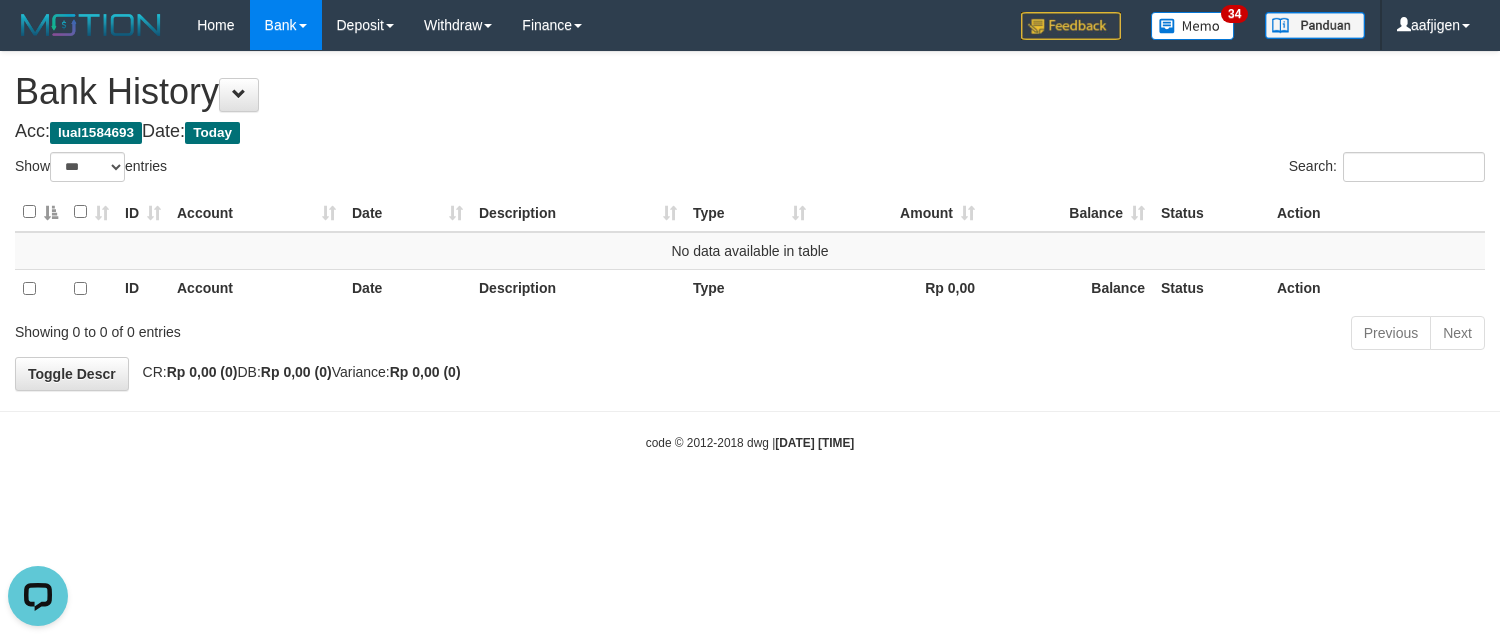 scroll, scrollTop: 0, scrollLeft: 0, axis: both 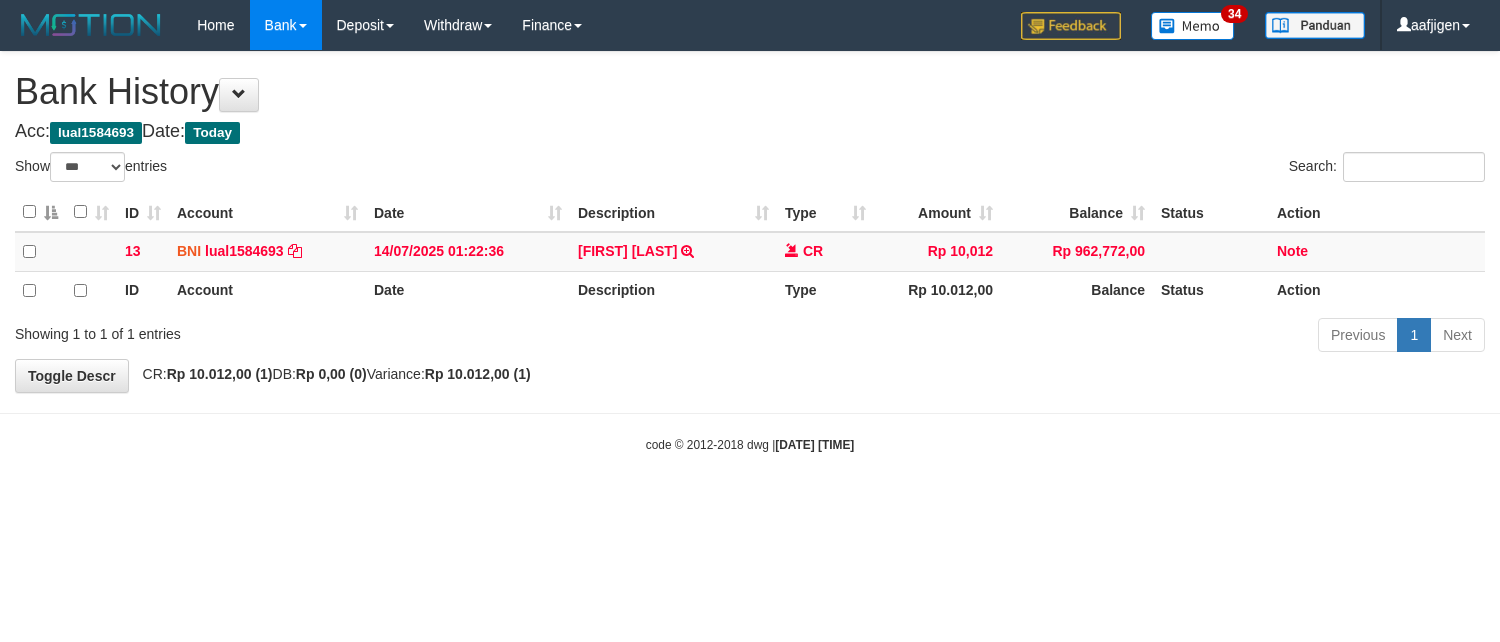select on "***" 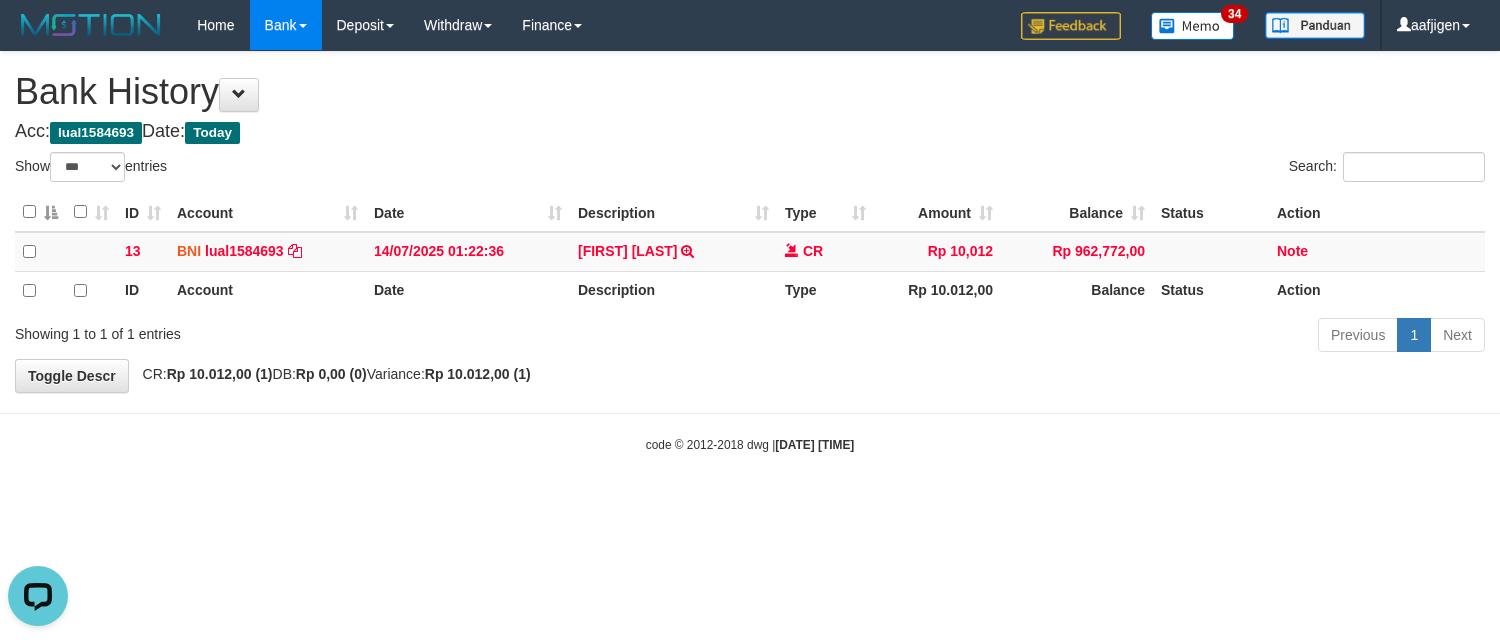 scroll, scrollTop: 0, scrollLeft: 0, axis: both 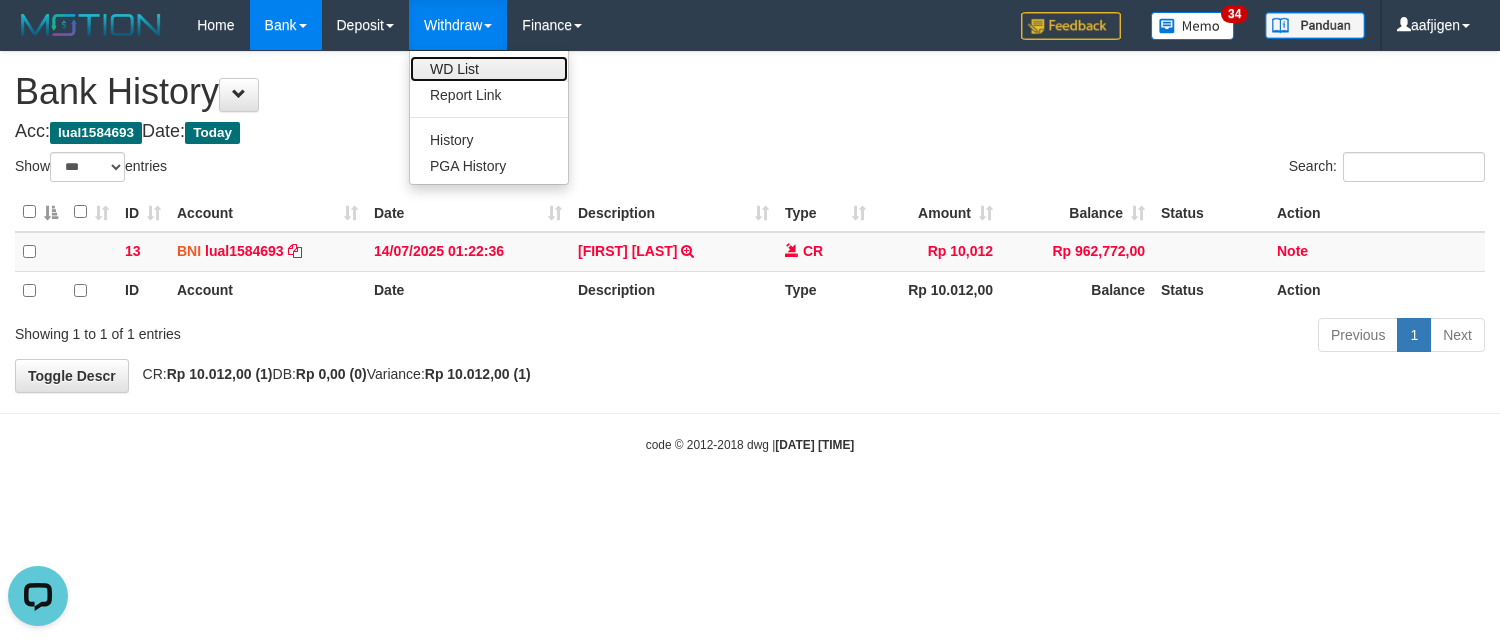 click on "WD List" at bounding box center (489, 69) 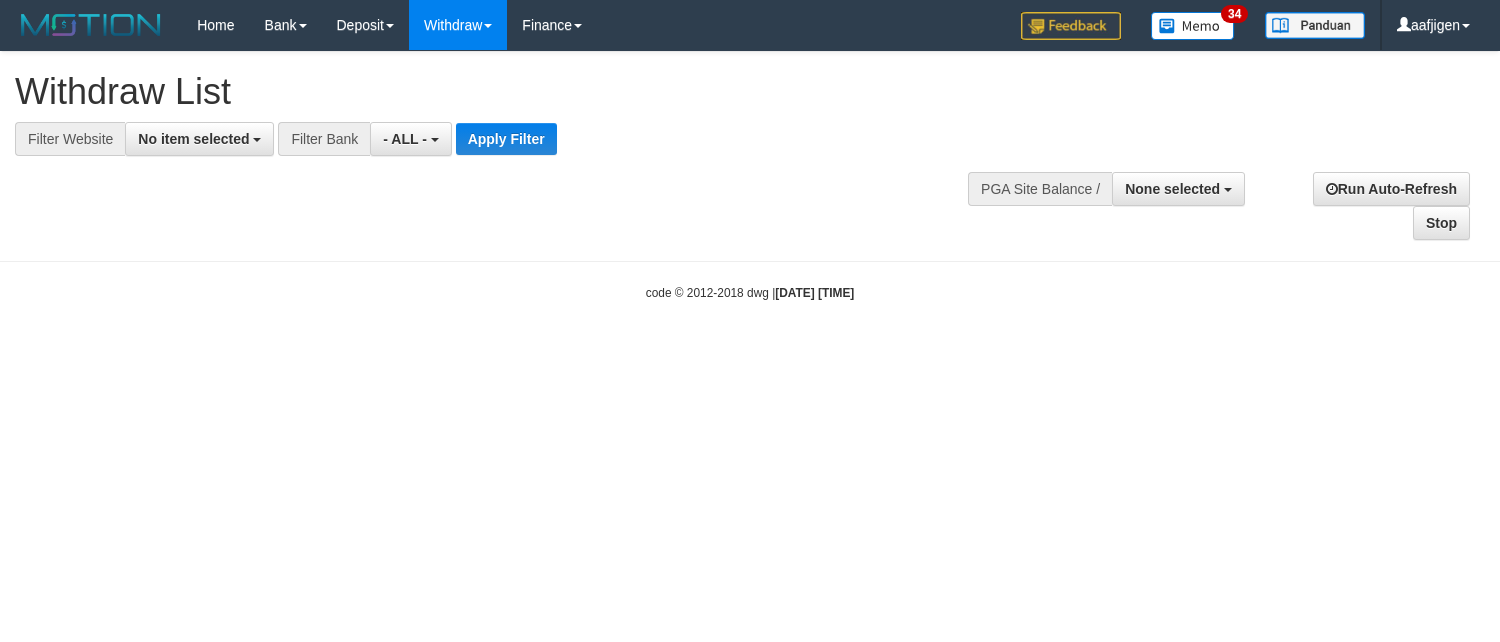 select 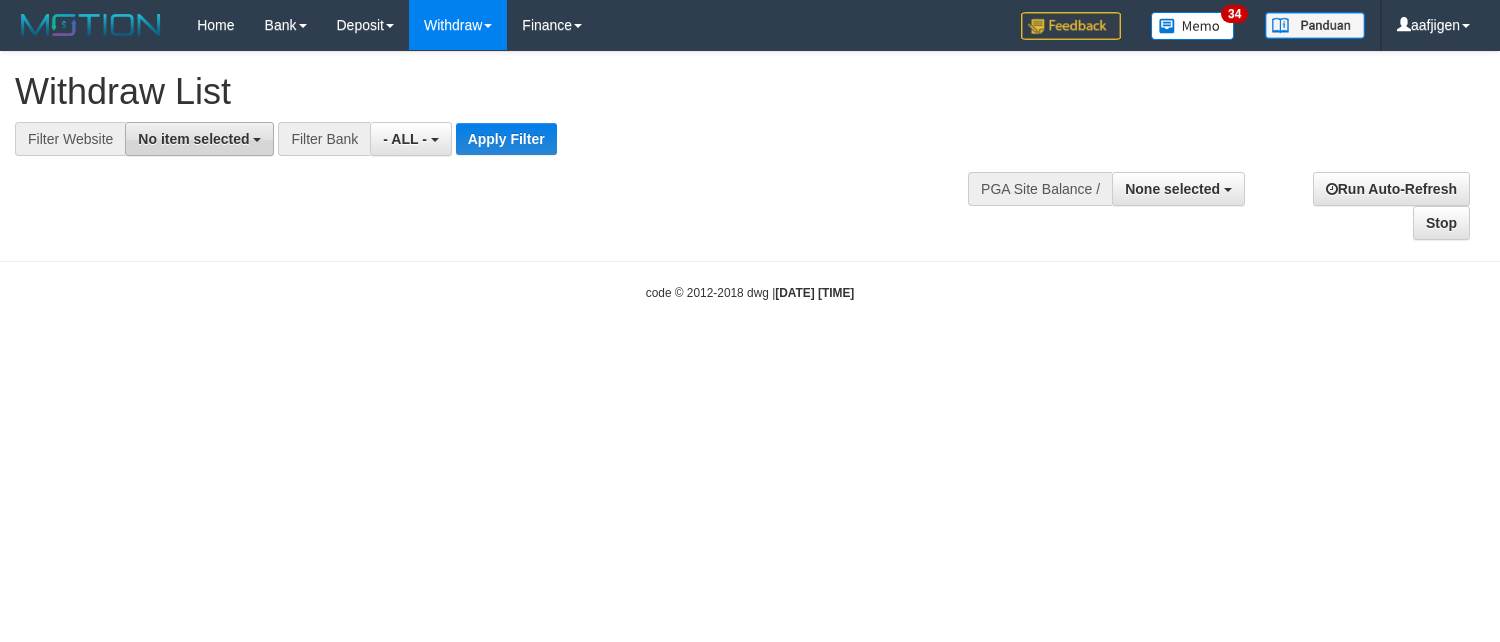 scroll, scrollTop: 0, scrollLeft: 0, axis: both 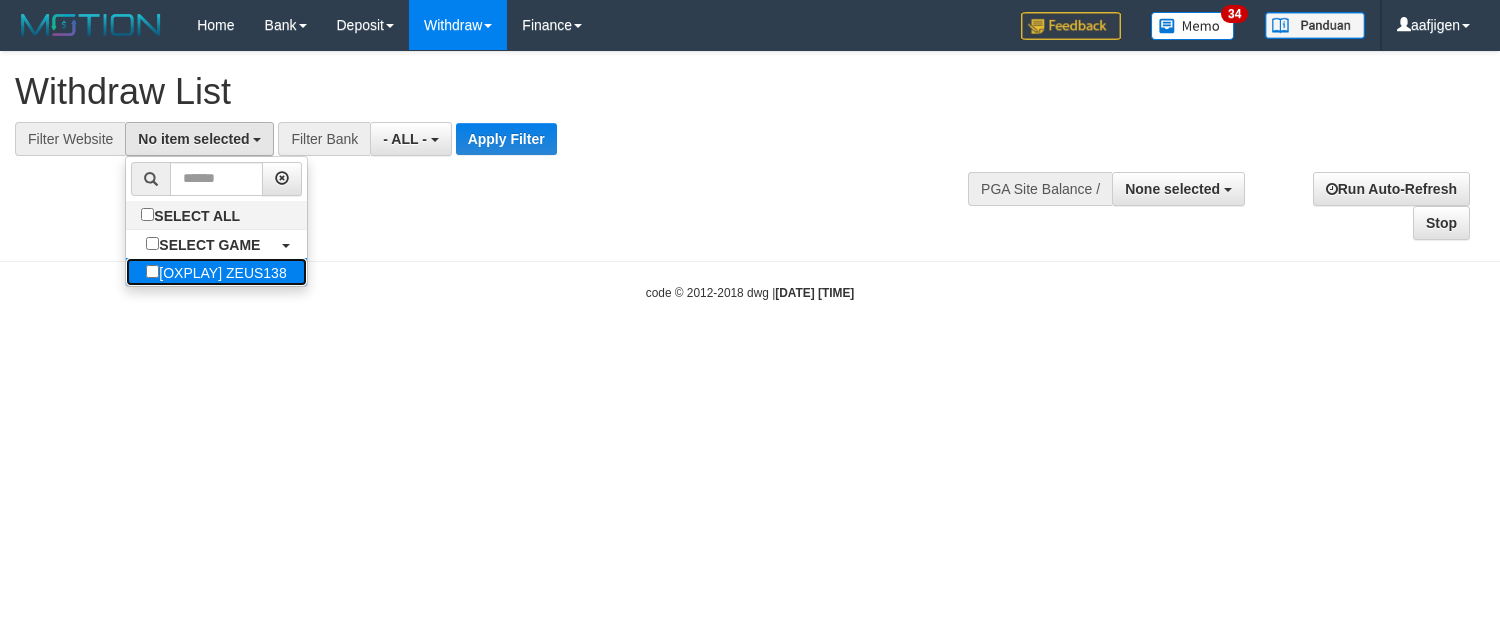 click on "[OXPLAY] ZEUS138" at bounding box center (216, 272) 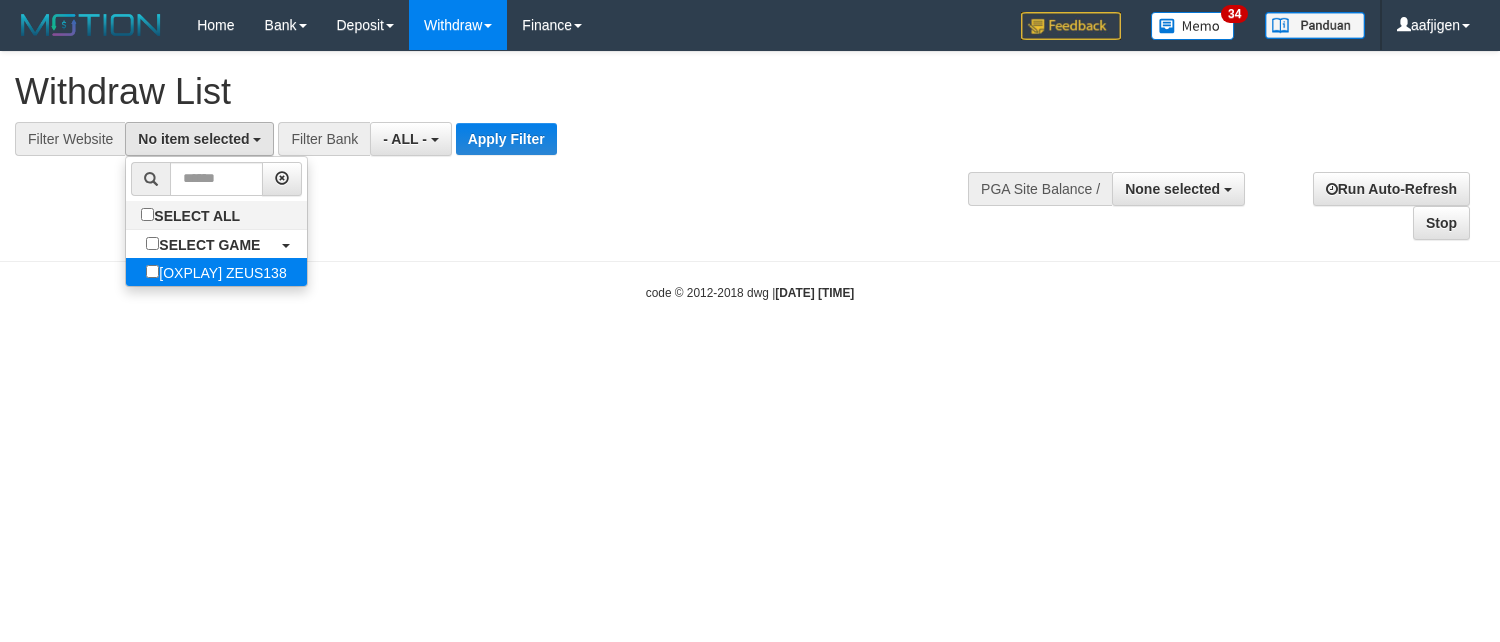 select on "***" 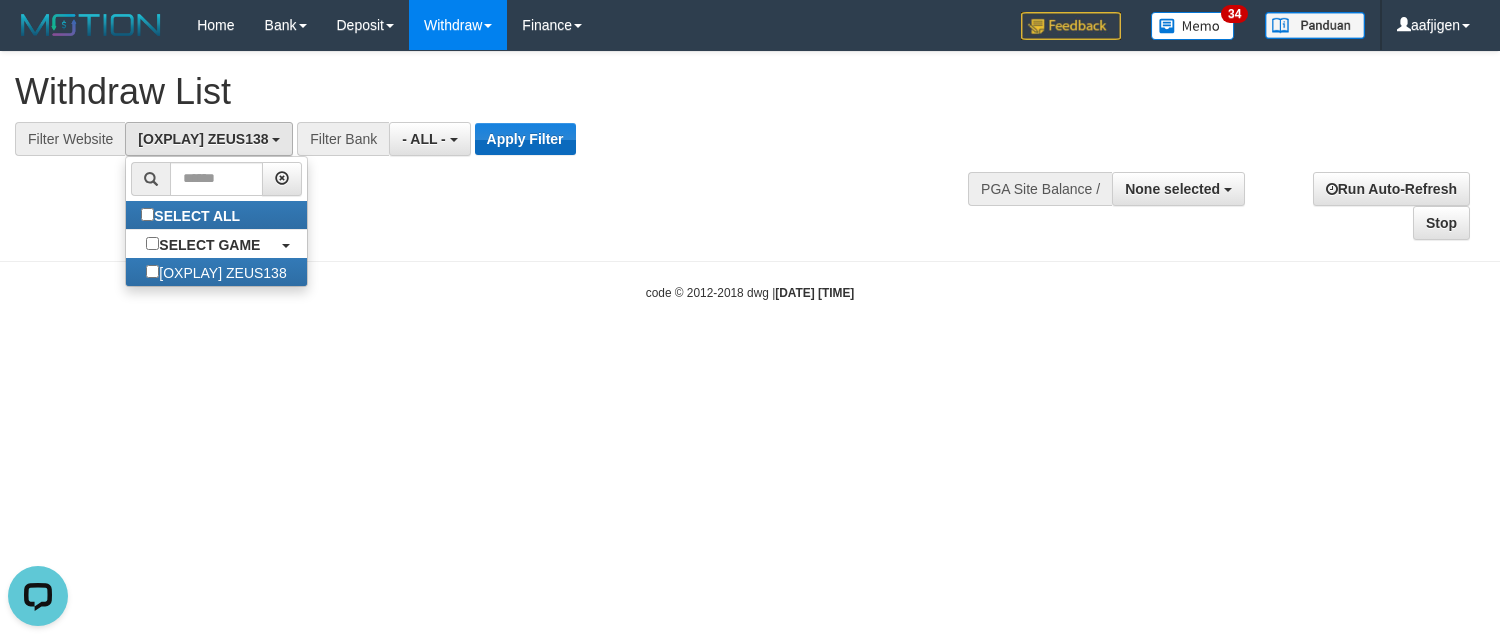 scroll, scrollTop: 0, scrollLeft: 0, axis: both 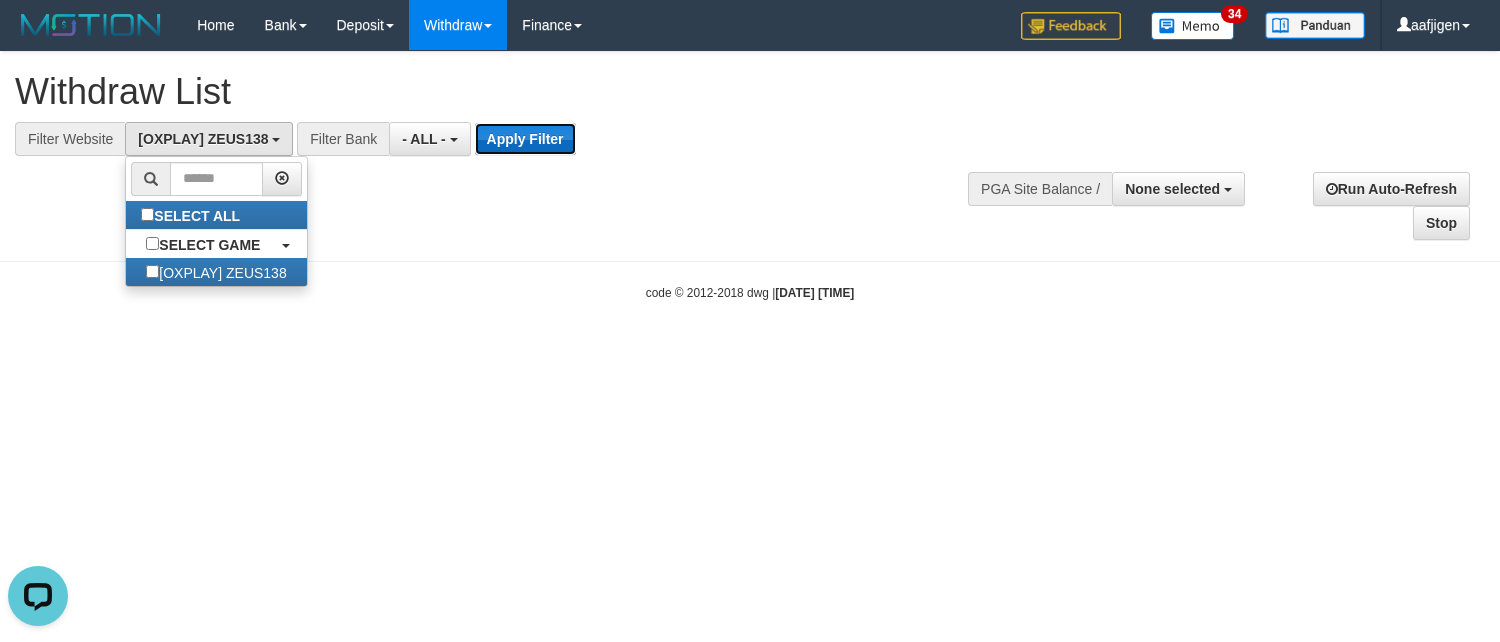 click on "Apply Filter" at bounding box center [525, 139] 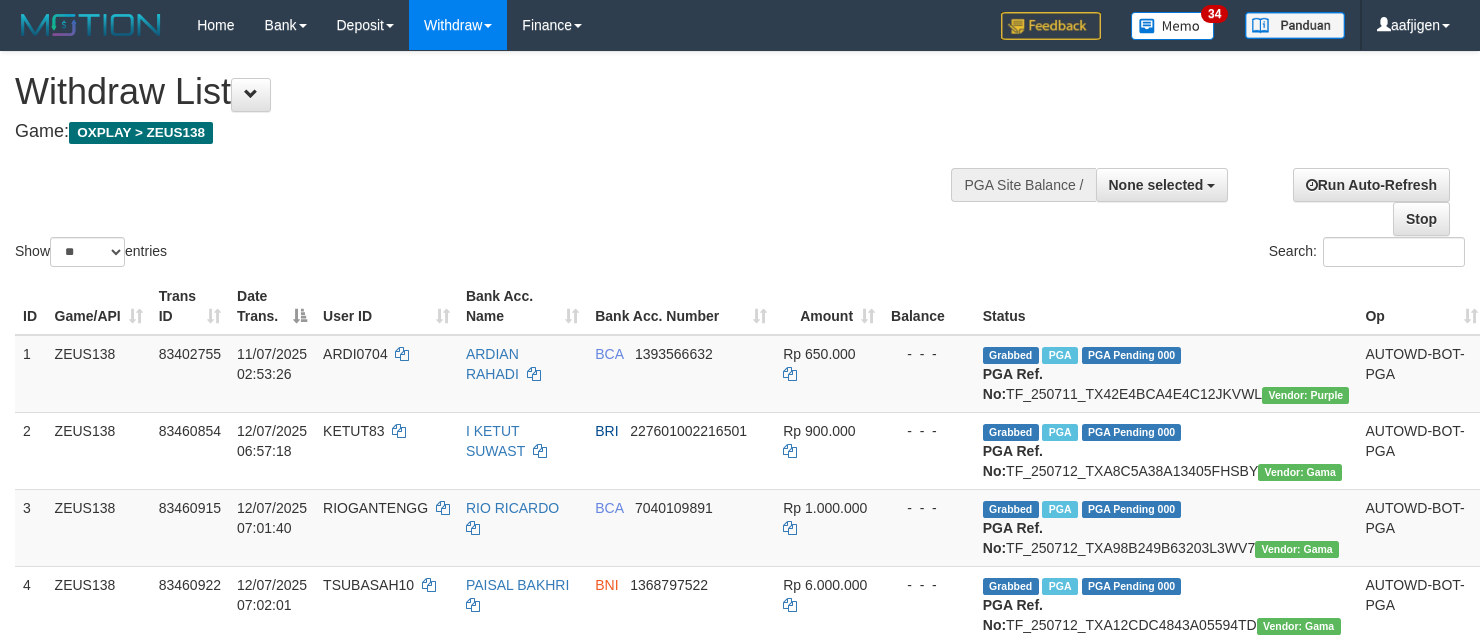 select 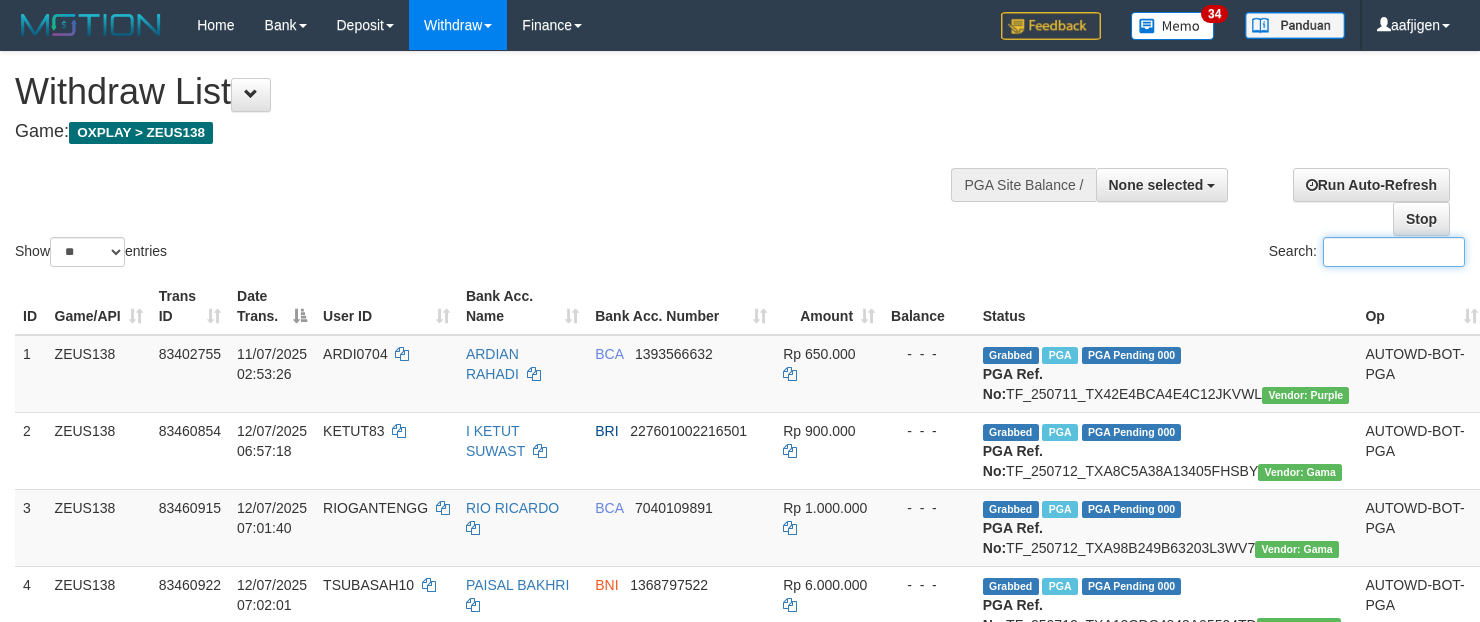 paste on "********" 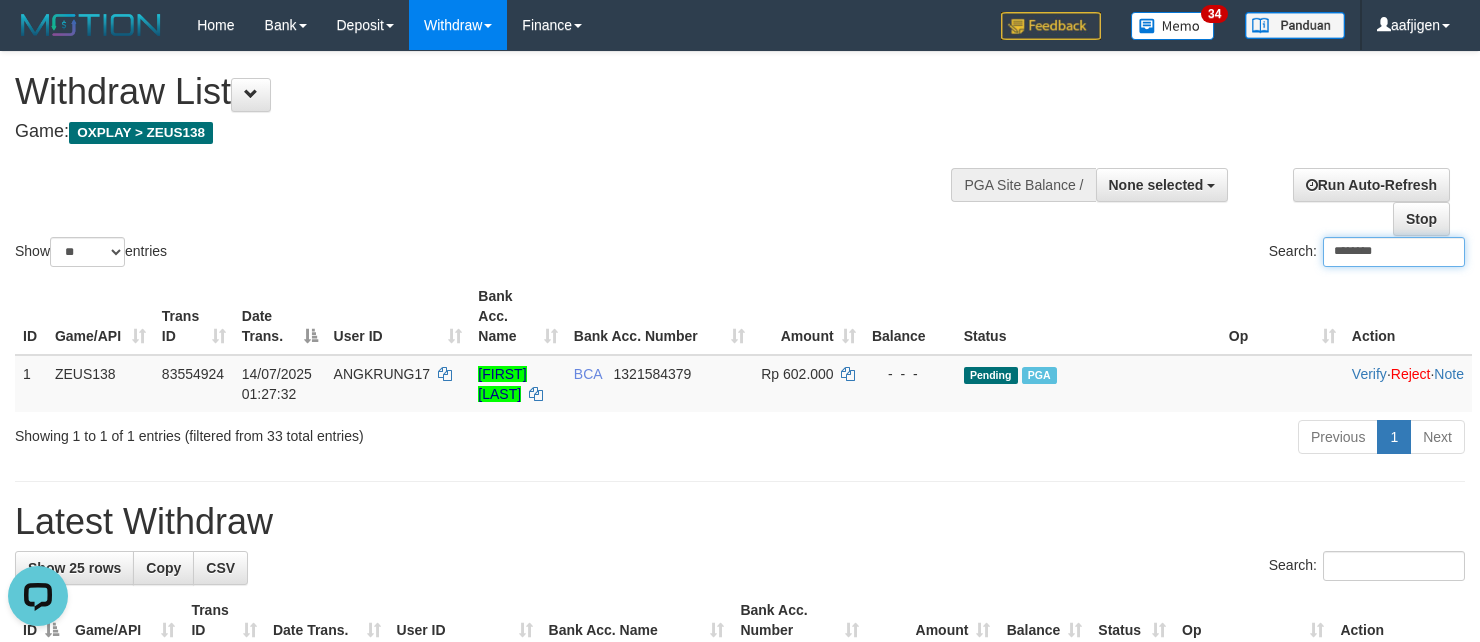 scroll, scrollTop: 0, scrollLeft: 0, axis: both 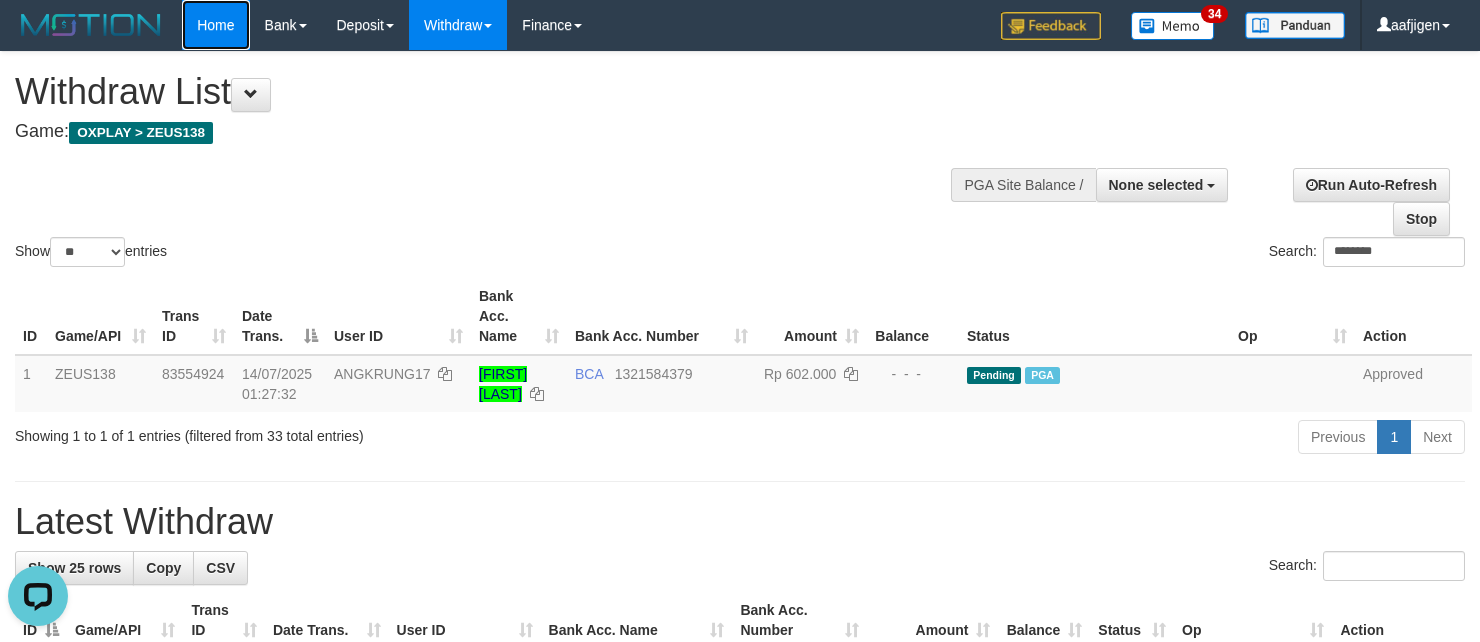 click on "Home" at bounding box center [215, 25] 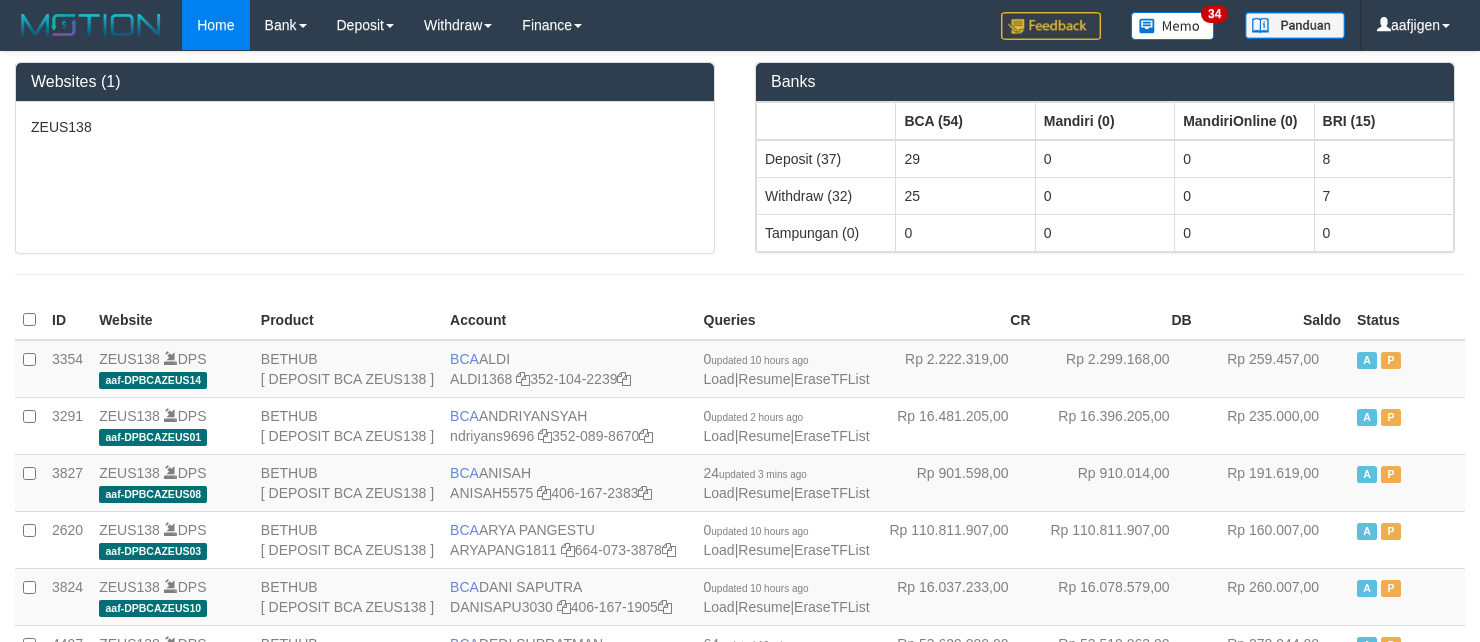 scroll, scrollTop: 0, scrollLeft: 0, axis: both 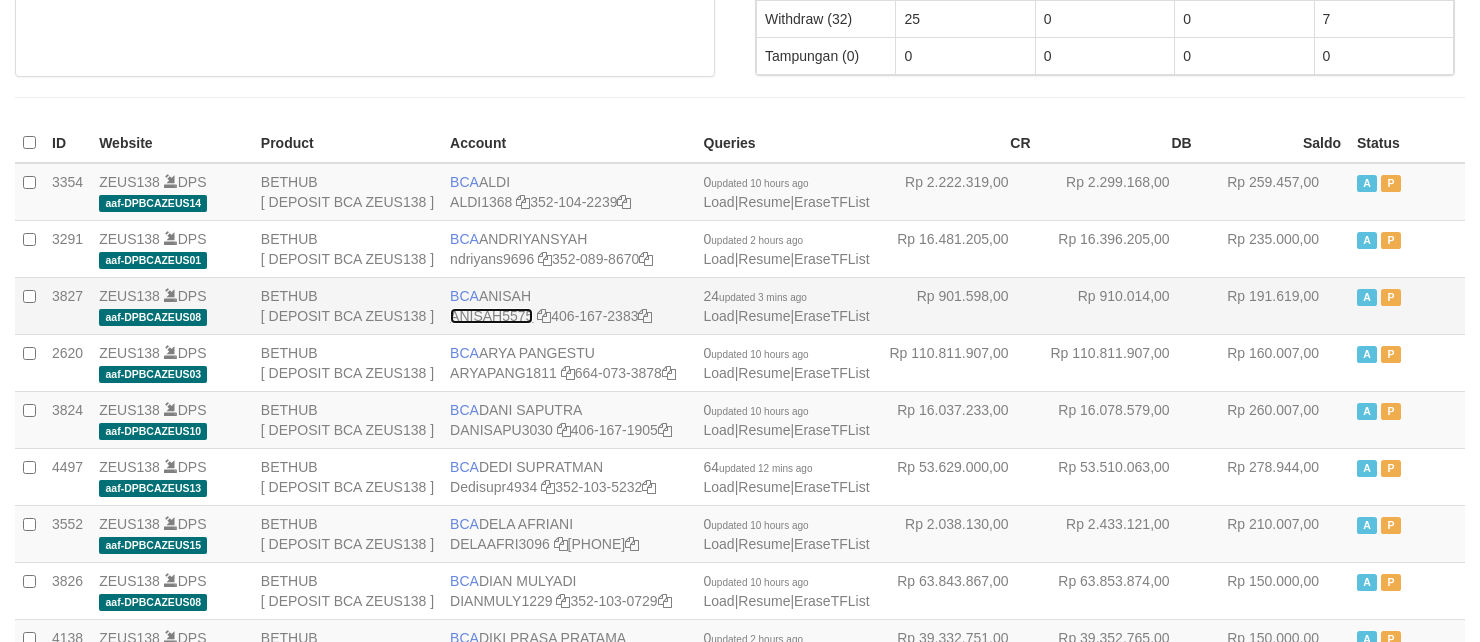 click on "ANISAH5575" at bounding box center [491, 316] 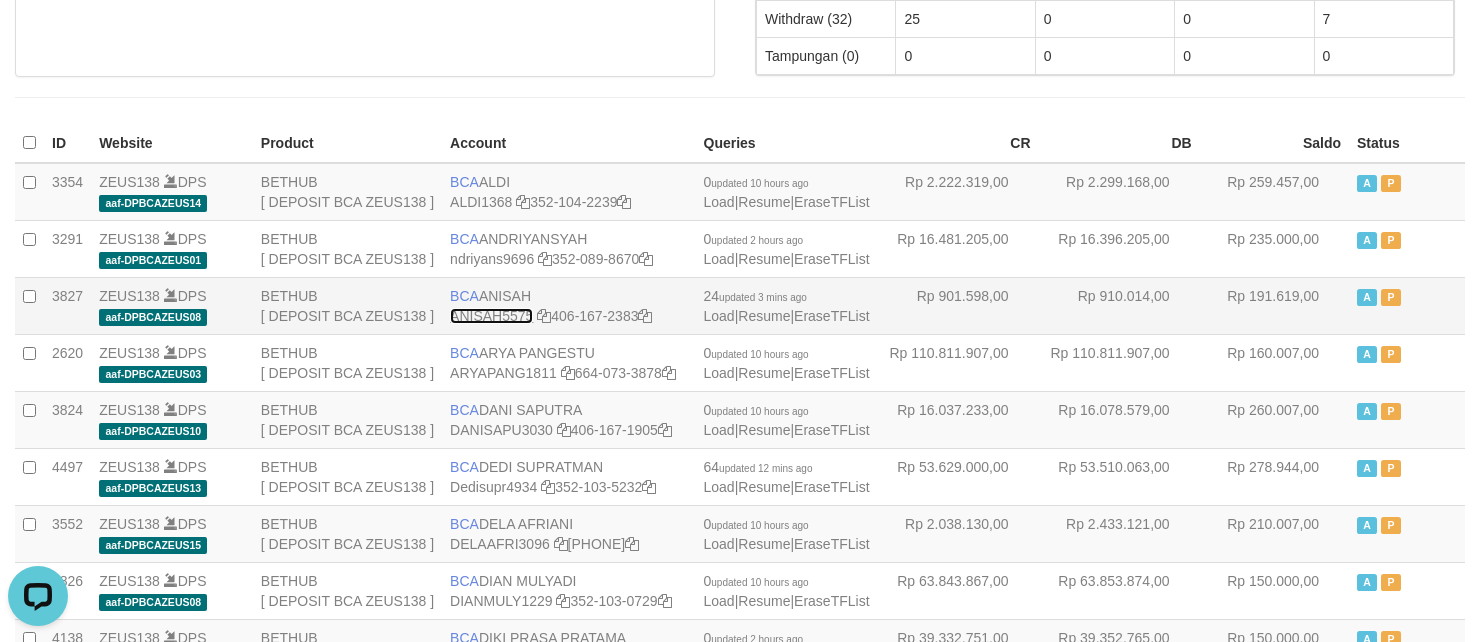 scroll, scrollTop: 0, scrollLeft: 0, axis: both 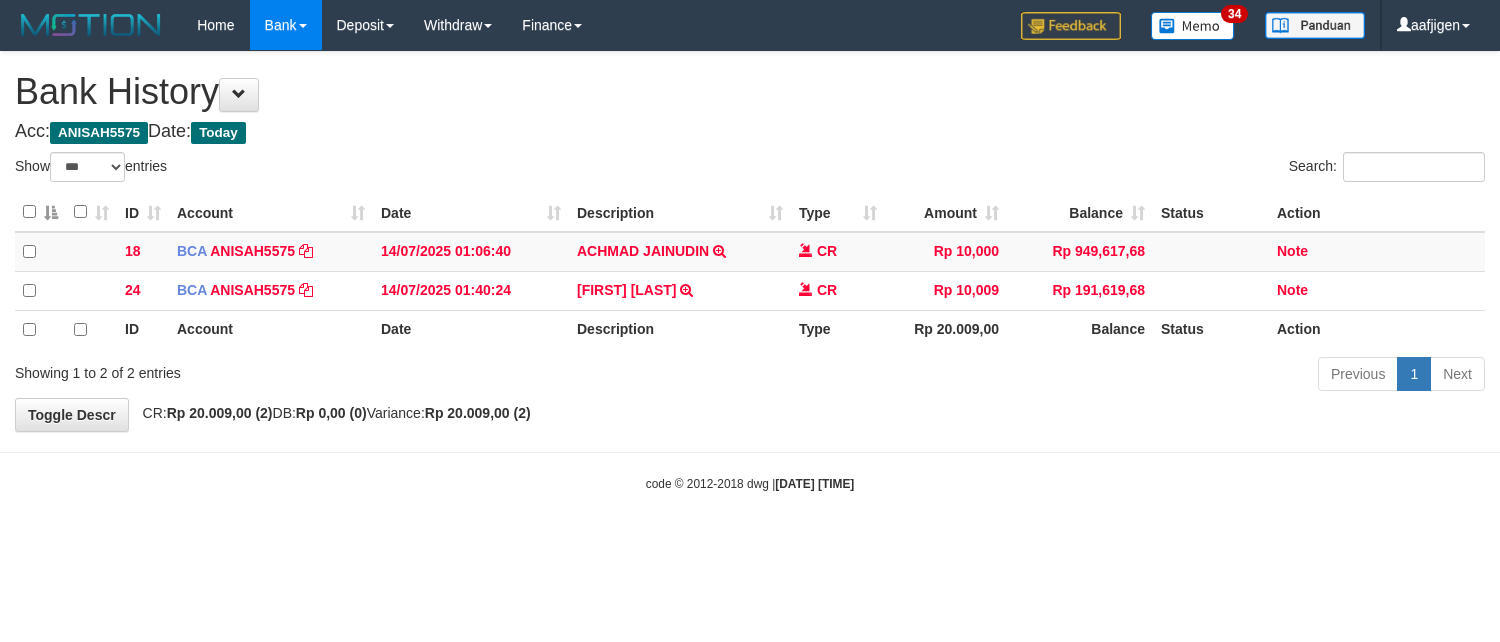 select on "***" 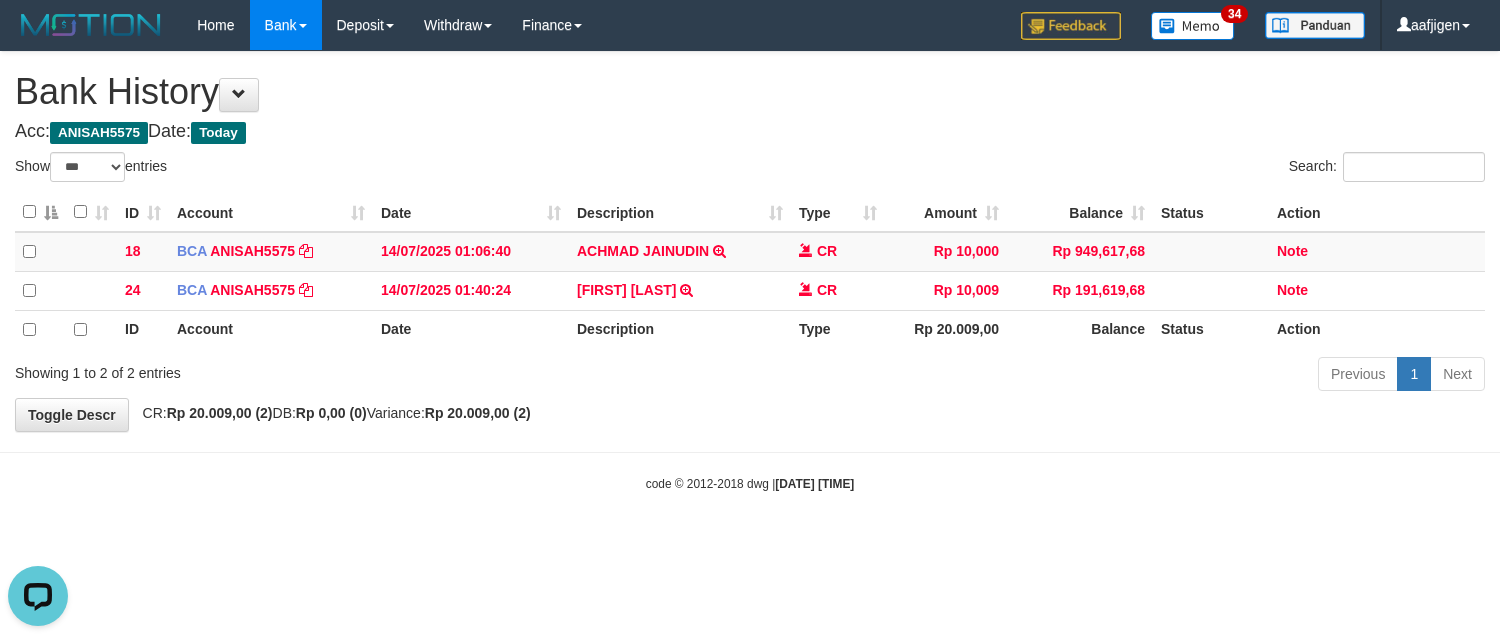 scroll, scrollTop: 0, scrollLeft: 0, axis: both 